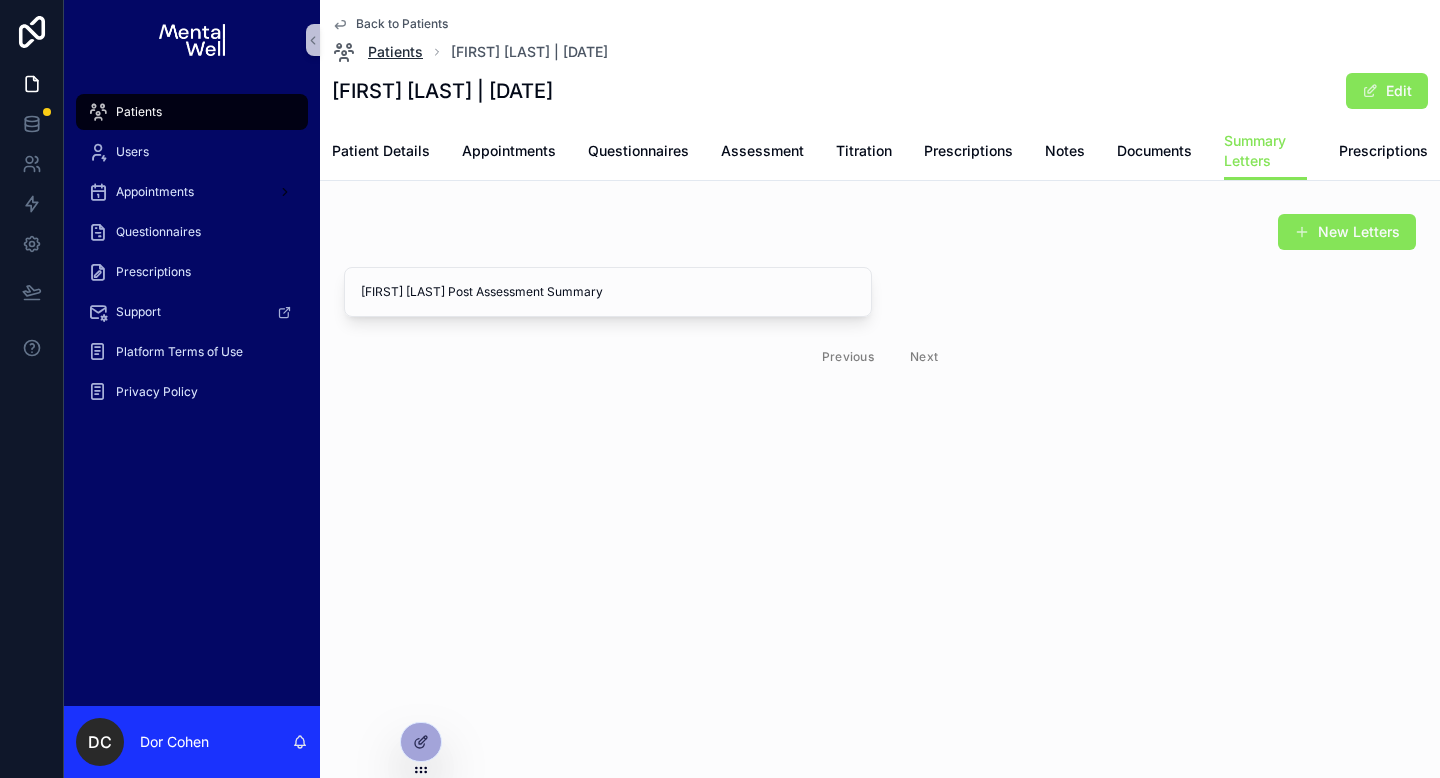 scroll, scrollTop: 0, scrollLeft: 0, axis: both 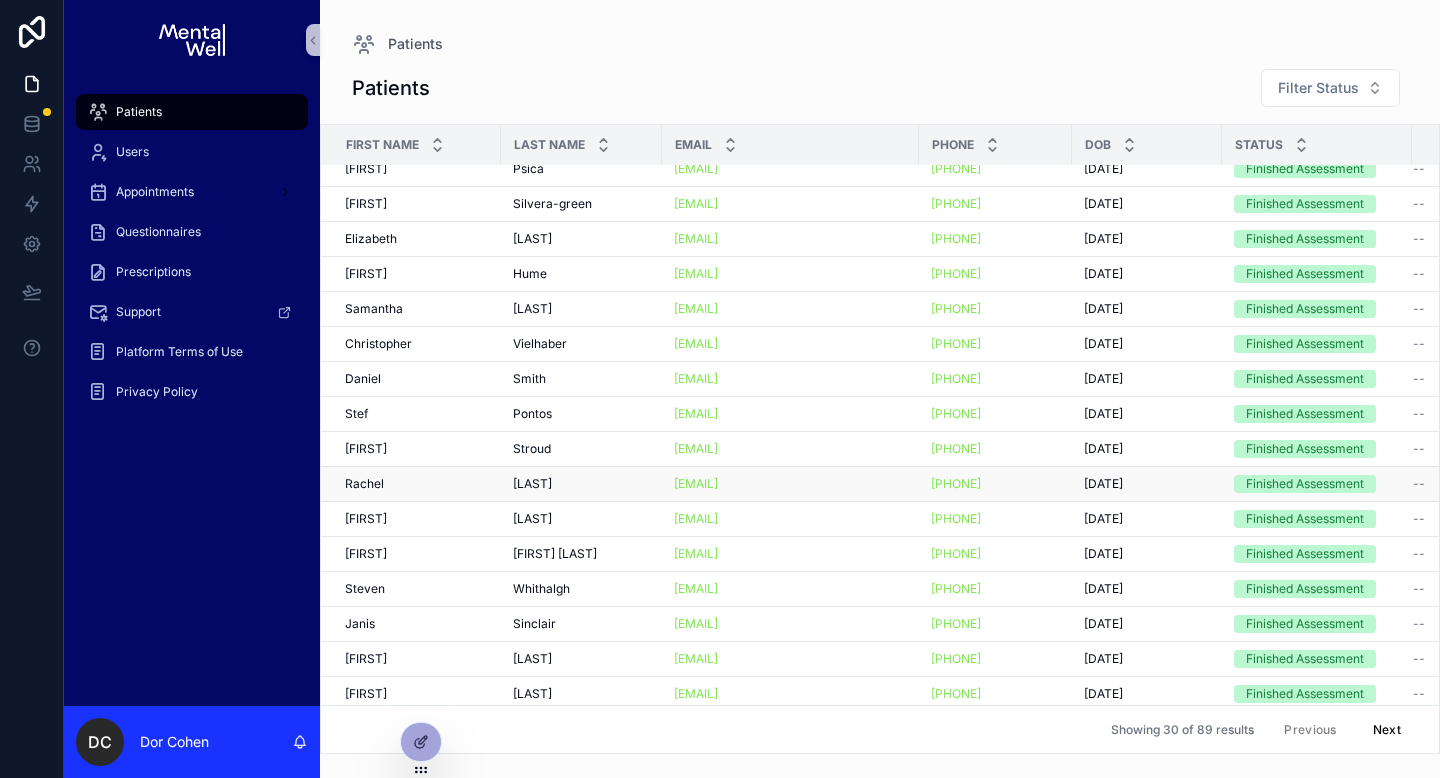 click on "[FIRST] [FIRST]" at bounding box center (417, 484) 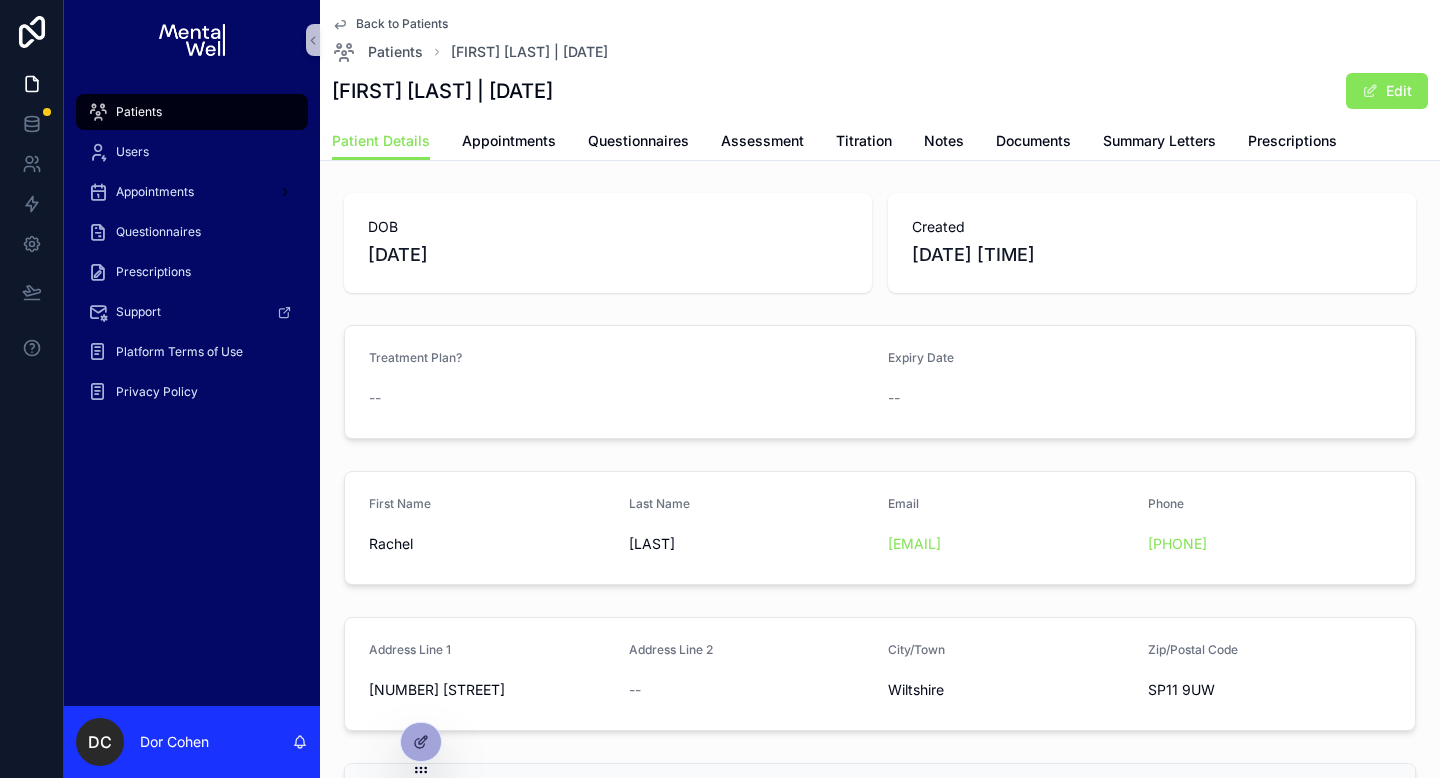 drag, startPoint x: 598, startPoint y: 91, endPoint x: 503, endPoint y: 95, distance: 95.084175 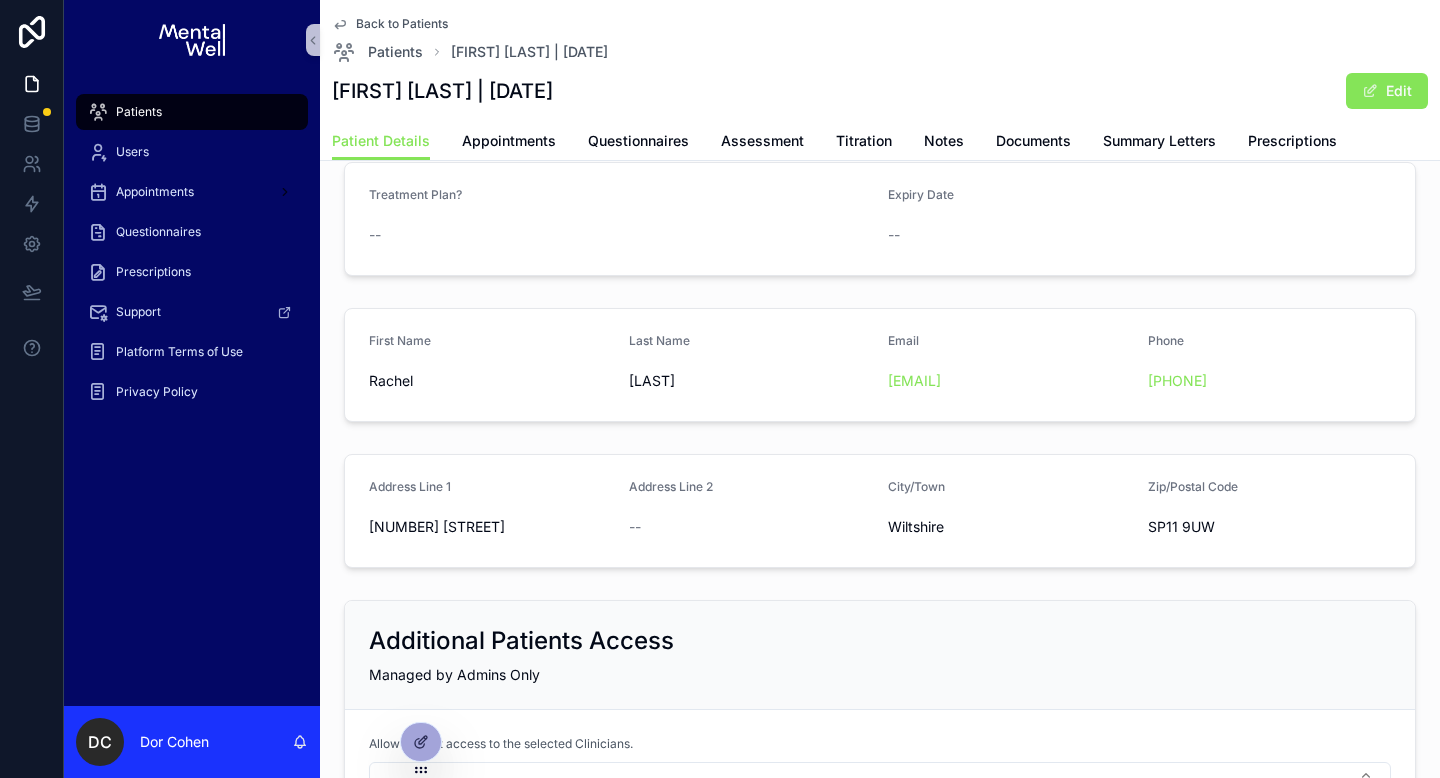 scroll, scrollTop: 164, scrollLeft: 0, axis: vertical 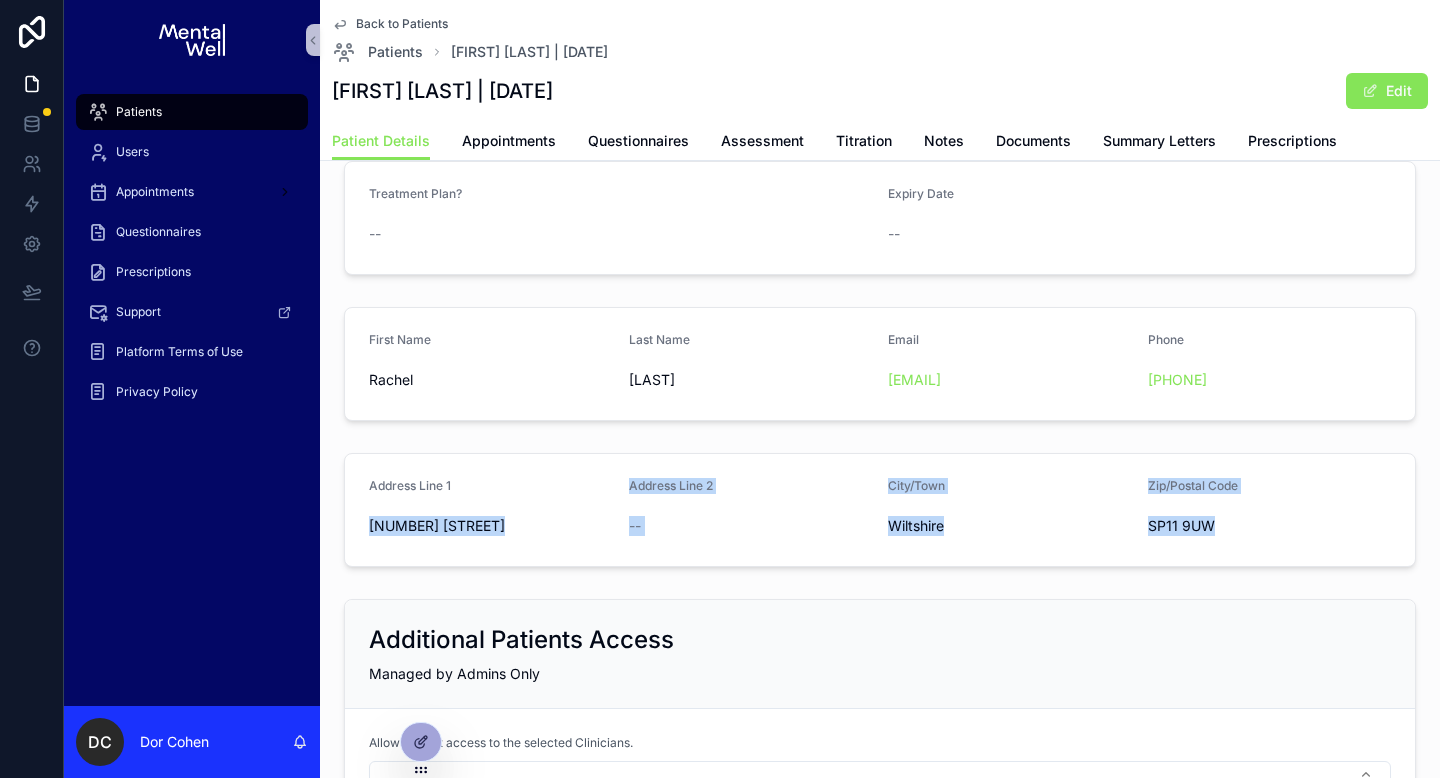 drag, startPoint x: 1204, startPoint y: 526, endPoint x: 369, endPoint y: 533, distance: 835.02936 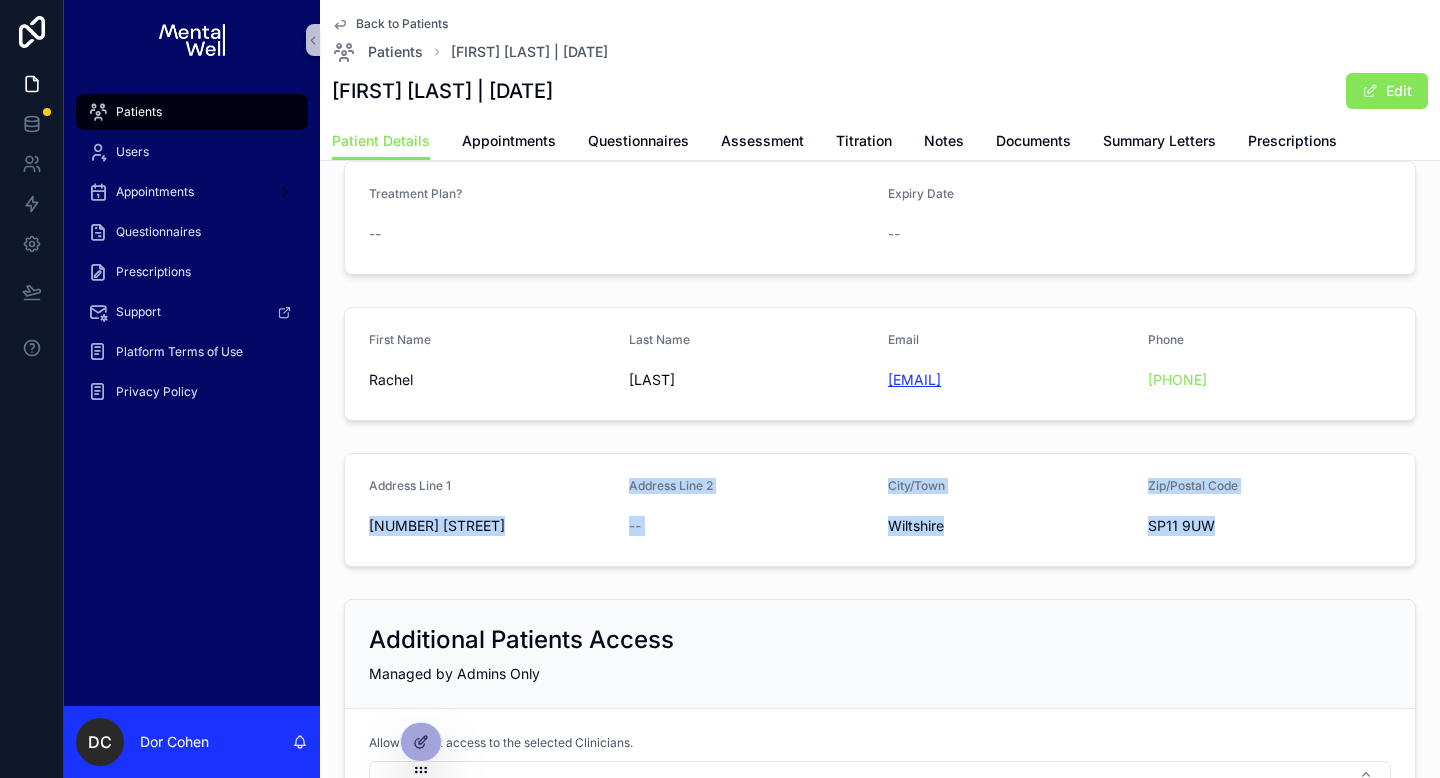 drag, startPoint x: 1055, startPoint y: 382, endPoint x: 880, endPoint y: 381, distance: 175.00285 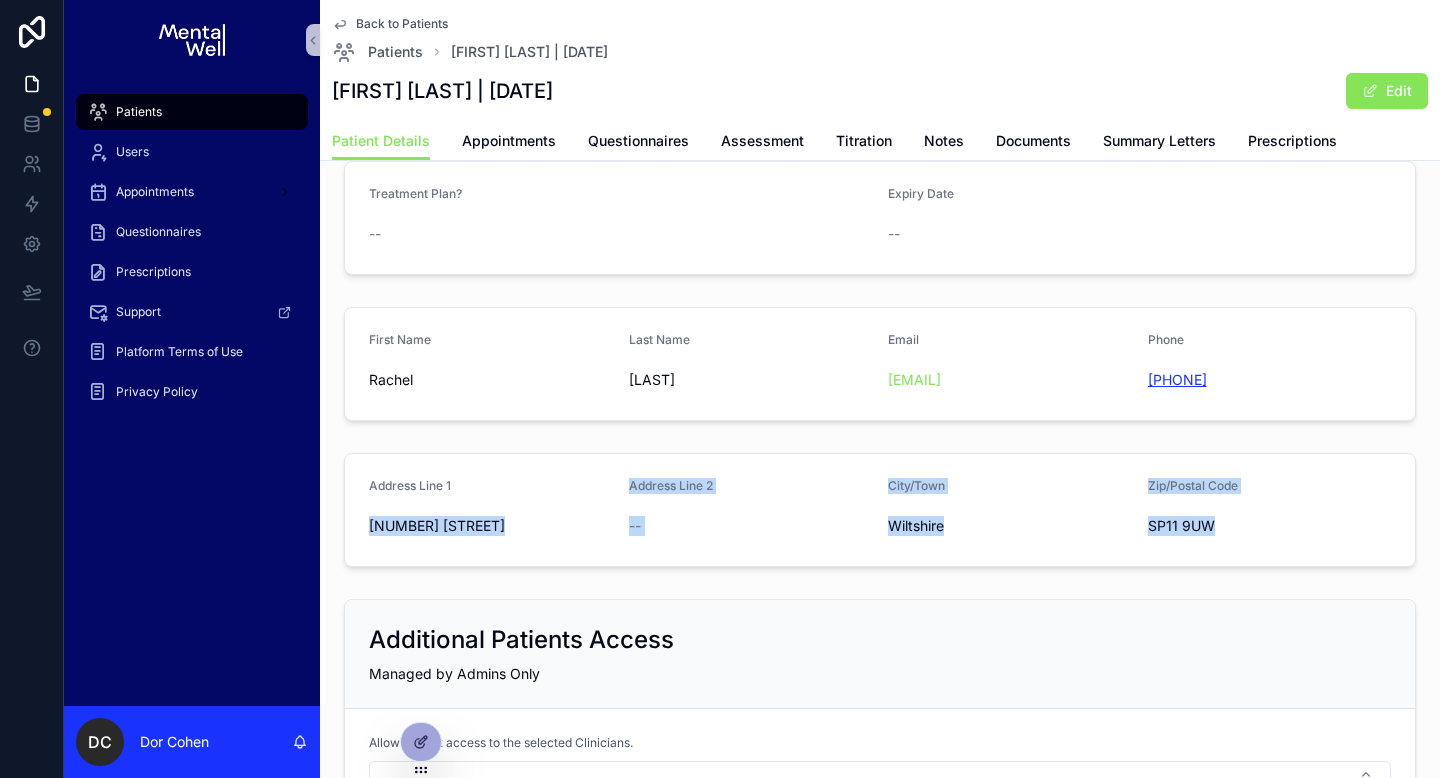 drag, startPoint x: 1260, startPoint y: 378, endPoint x: 1138, endPoint y: 384, distance: 122.14745 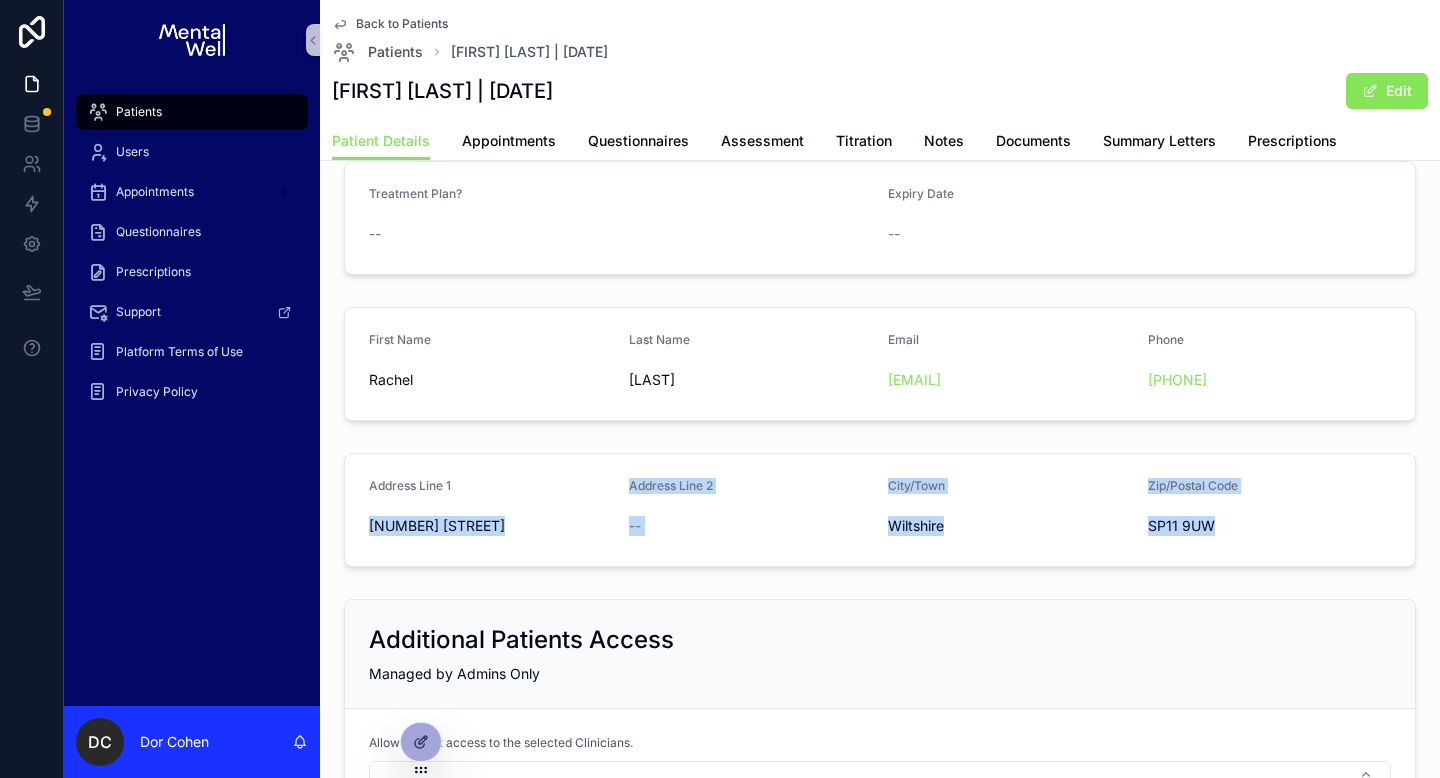 copy on "[PHONE]" 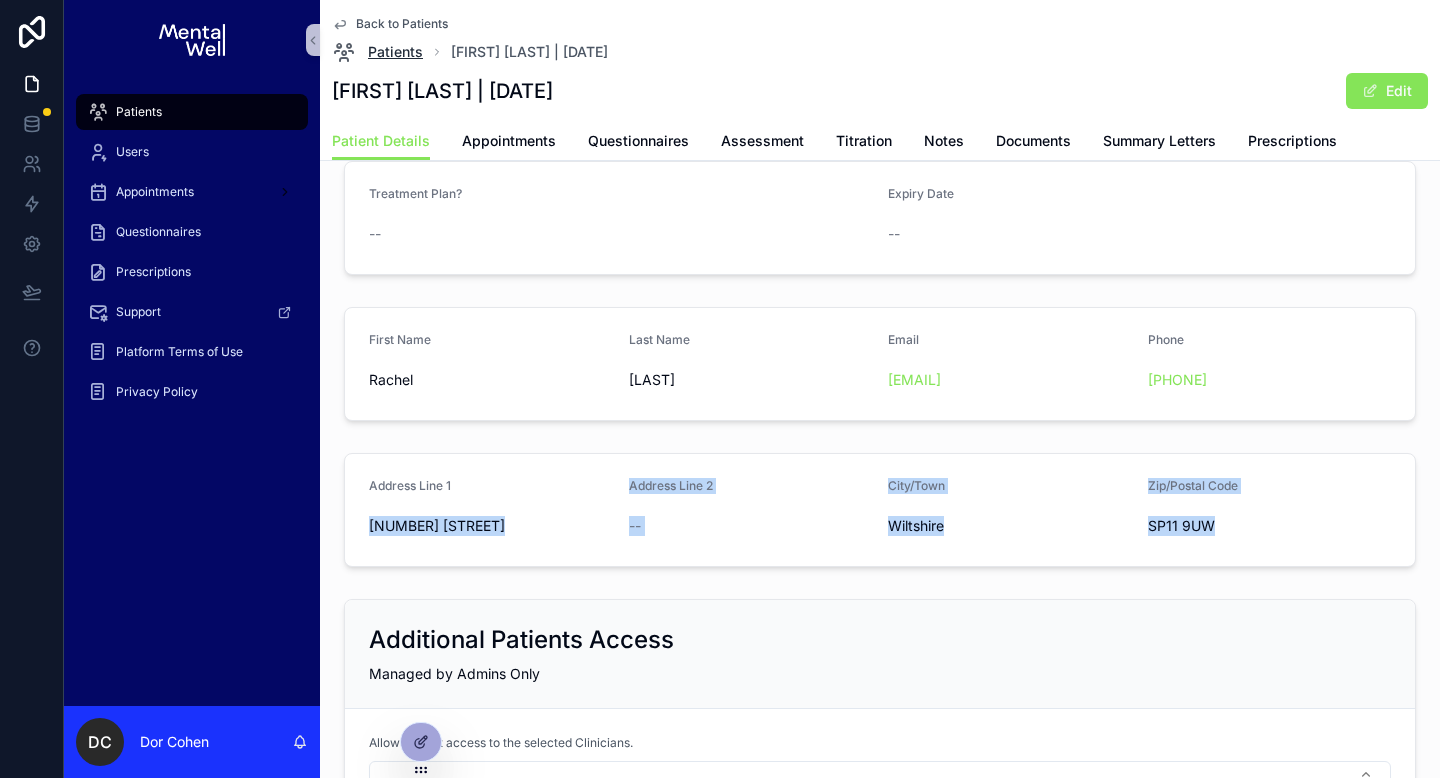 click on "Patients" at bounding box center [395, 52] 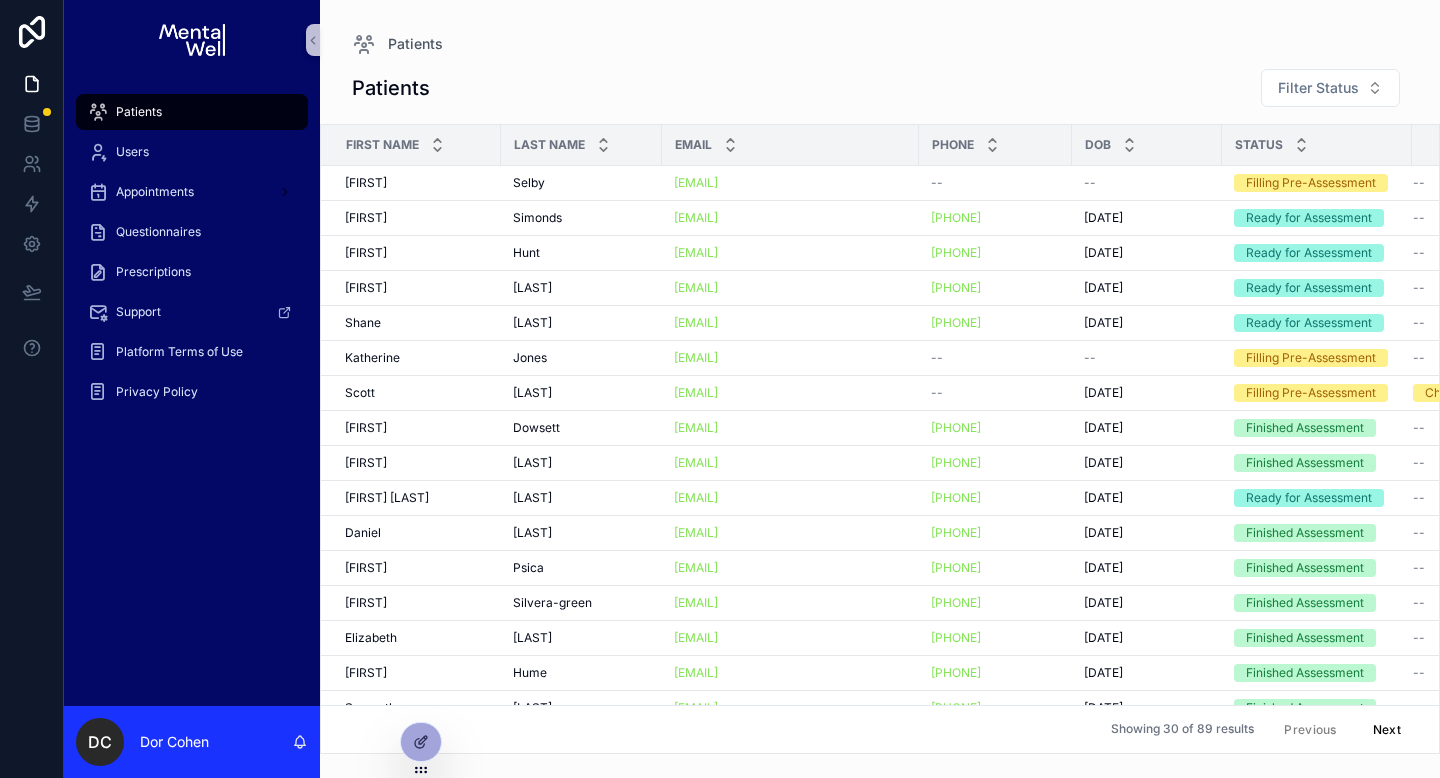 scroll, scrollTop: 0, scrollLeft: 0, axis: both 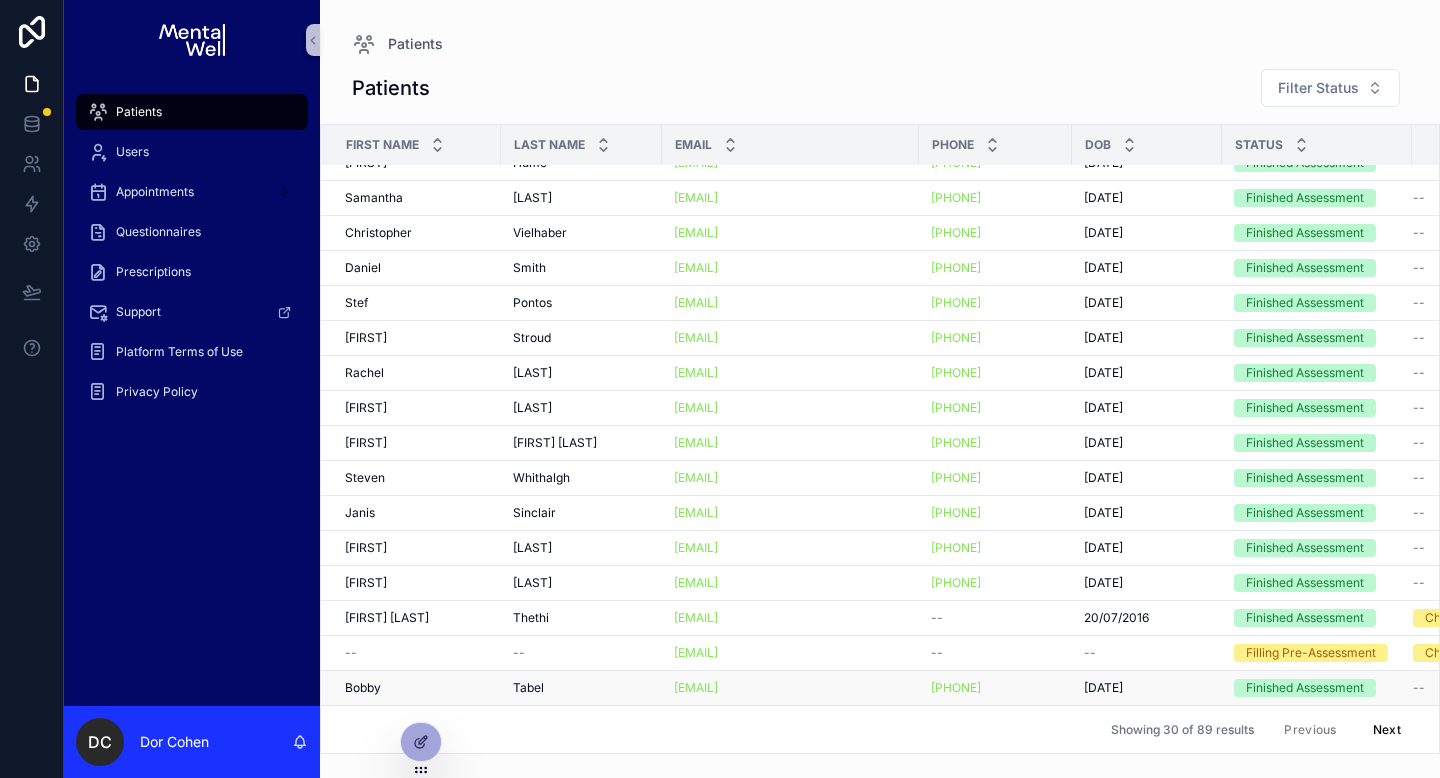 click on "[FIRST] [FIRST]" at bounding box center [417, 688] 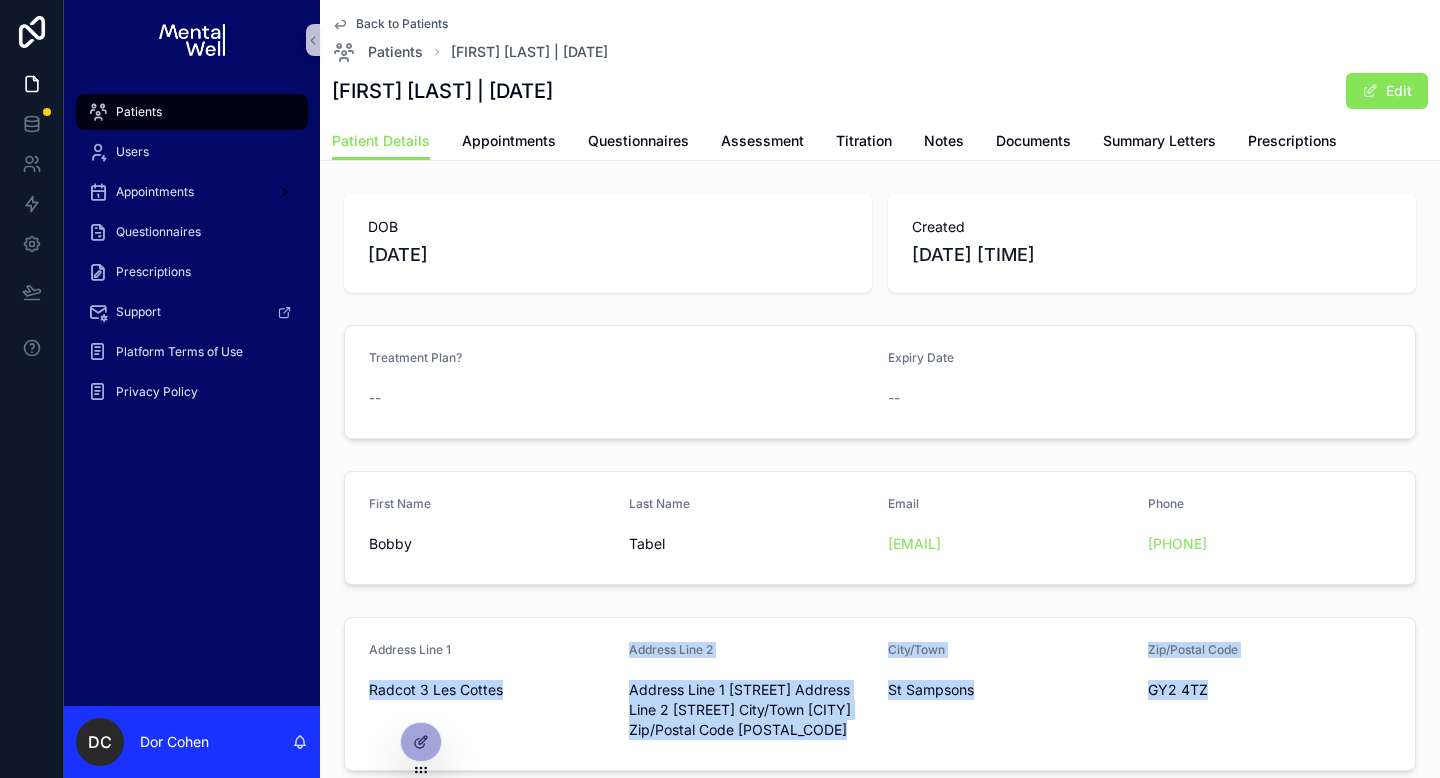drag, startPoint x: 371, startPoint y: 690, endPoint x: 1193, endPoint y: 697, distance: 822.0298 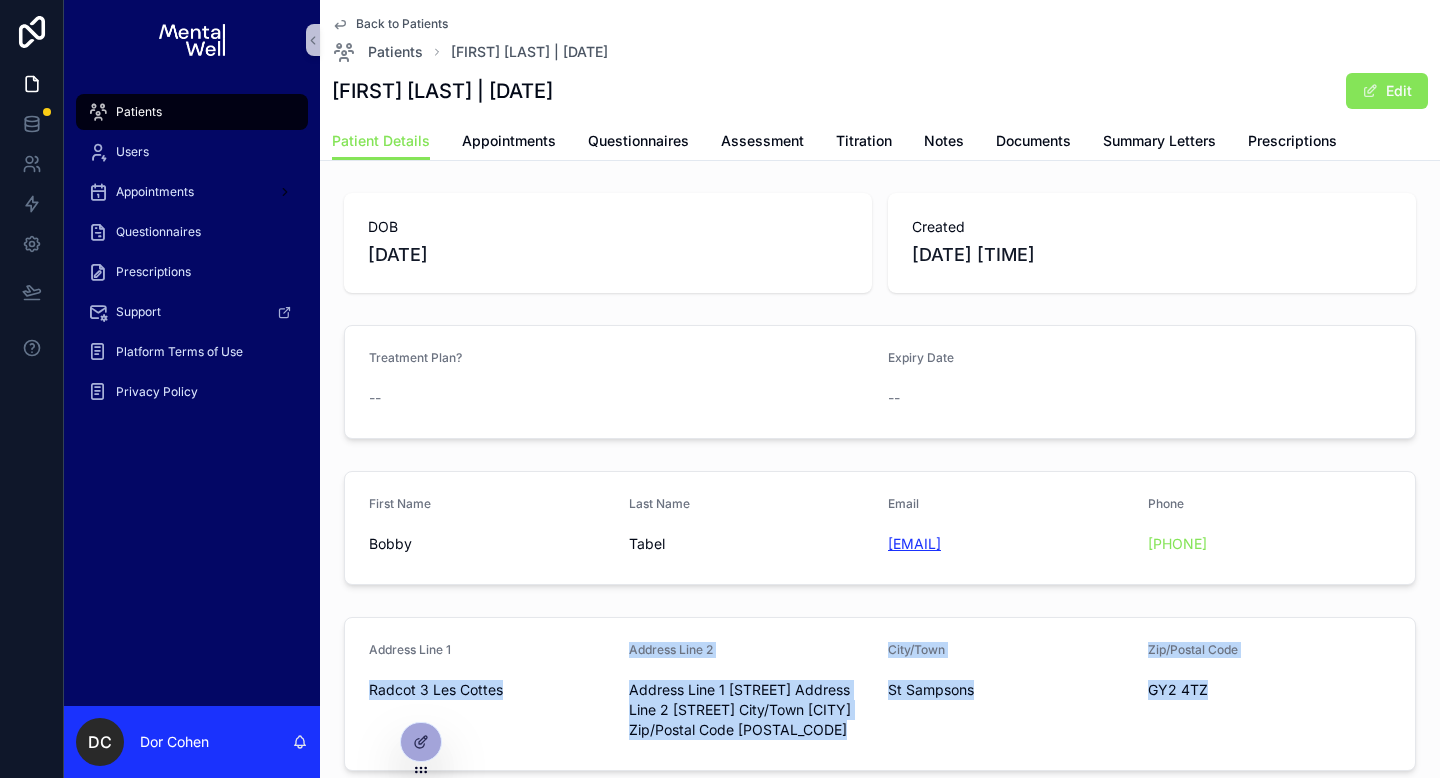 drag, startPoint x: 986, startPoint y: 546, endPoint x: 882, endPoint y: 546, distance: 104 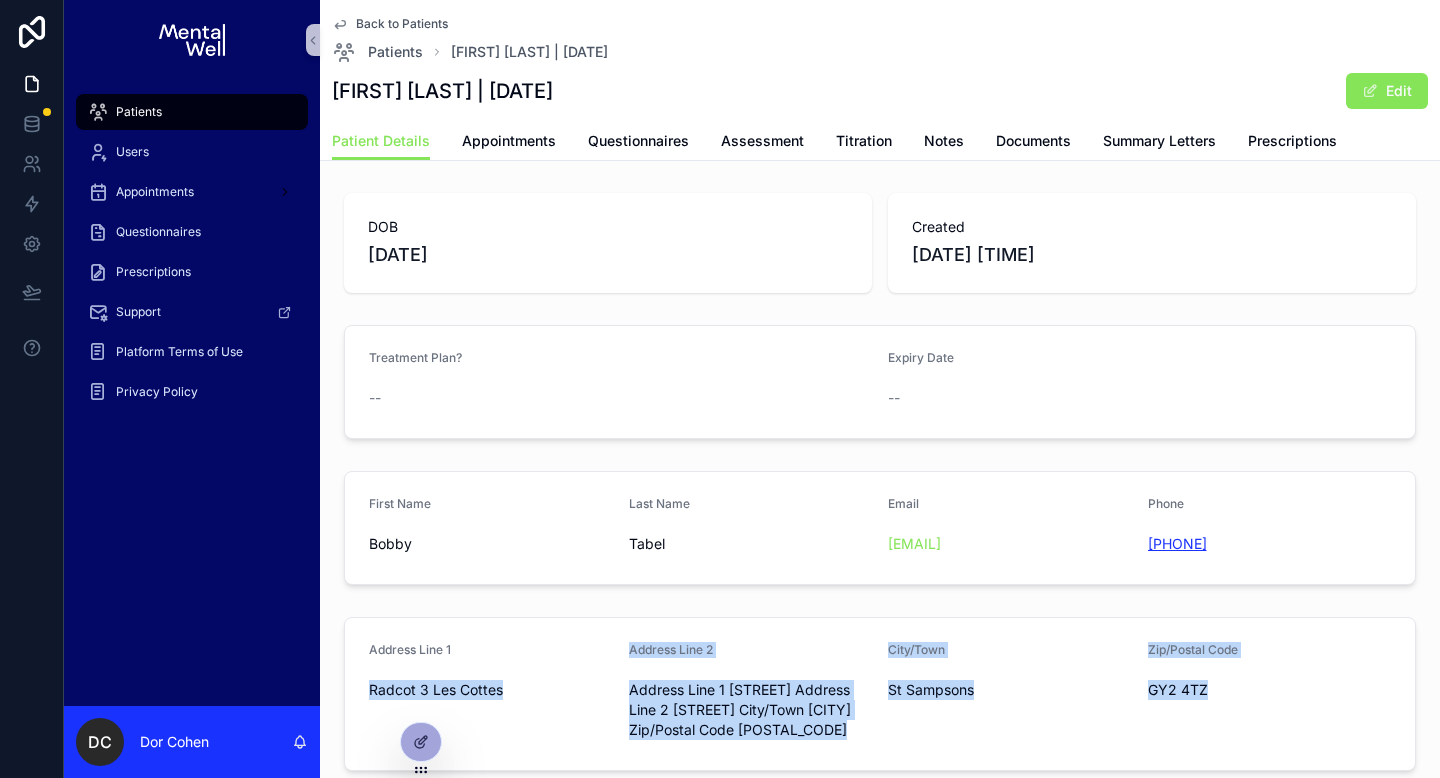 drag, startPoint x: 1252, startPoint y: 541, endPoint x: 1139, endPoint y: 547, distance: 113.15918 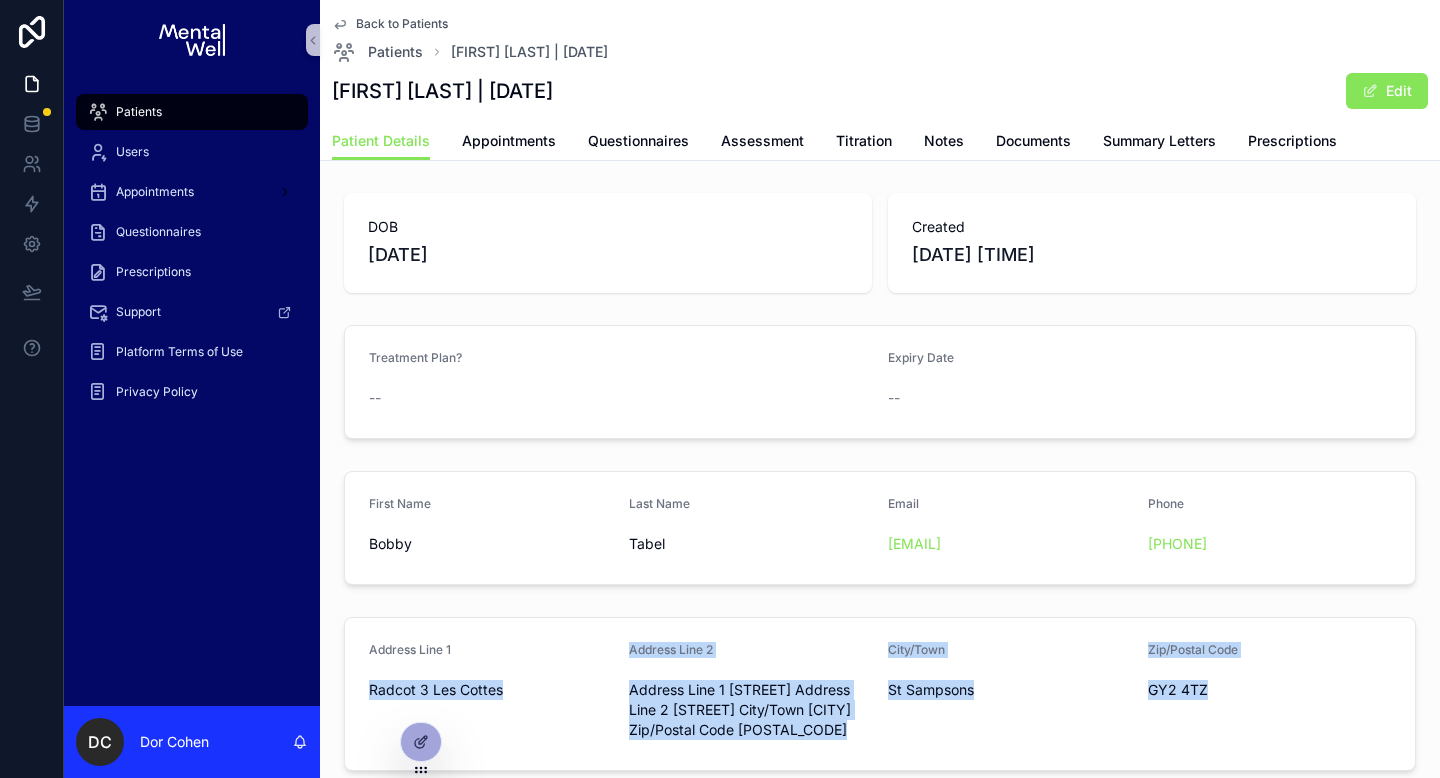 drag, startPoint x: 580, startPoint y: 96, endPoint x: 482, endPoint y: 94, distance: 98.02041 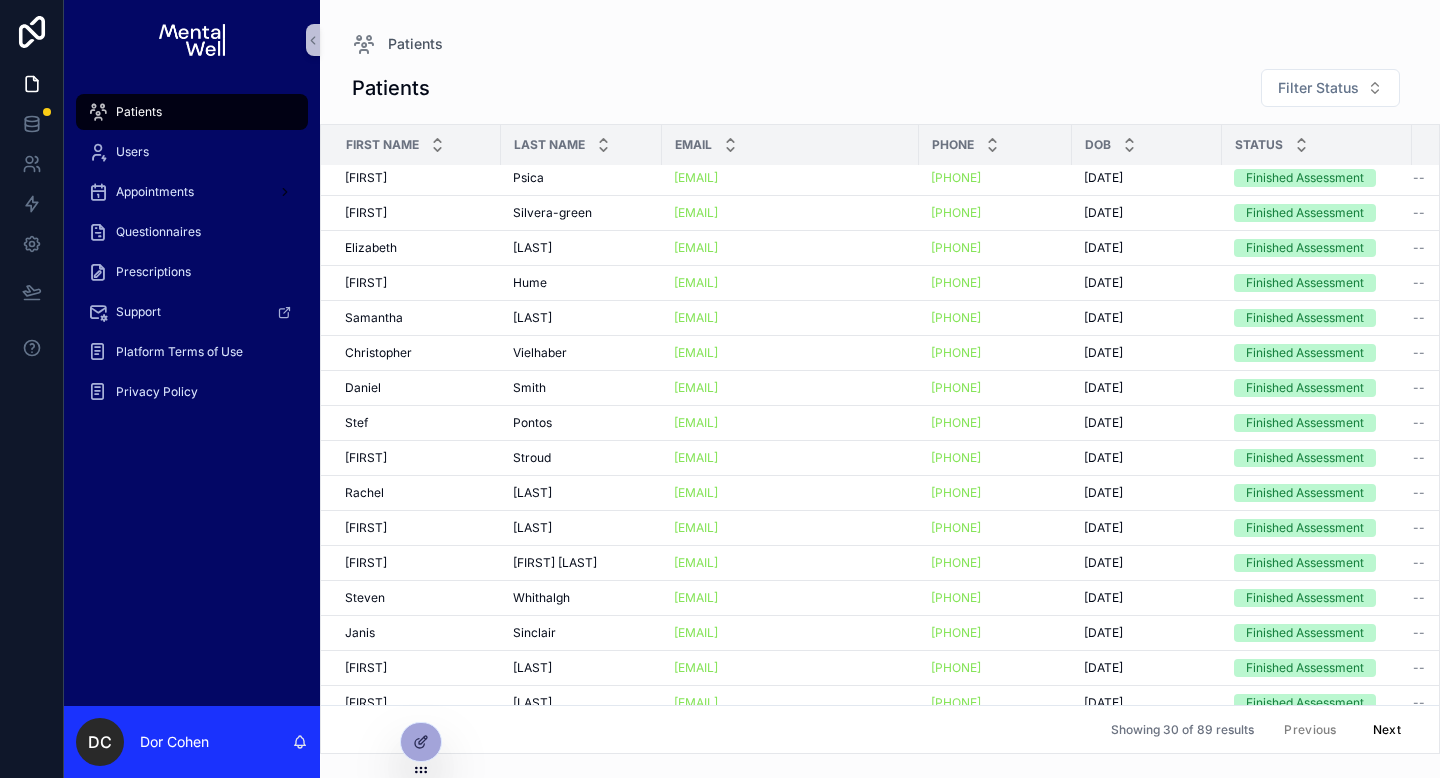 scroll, scrollTop: 396, scrollLeft: 0, axis: vertical 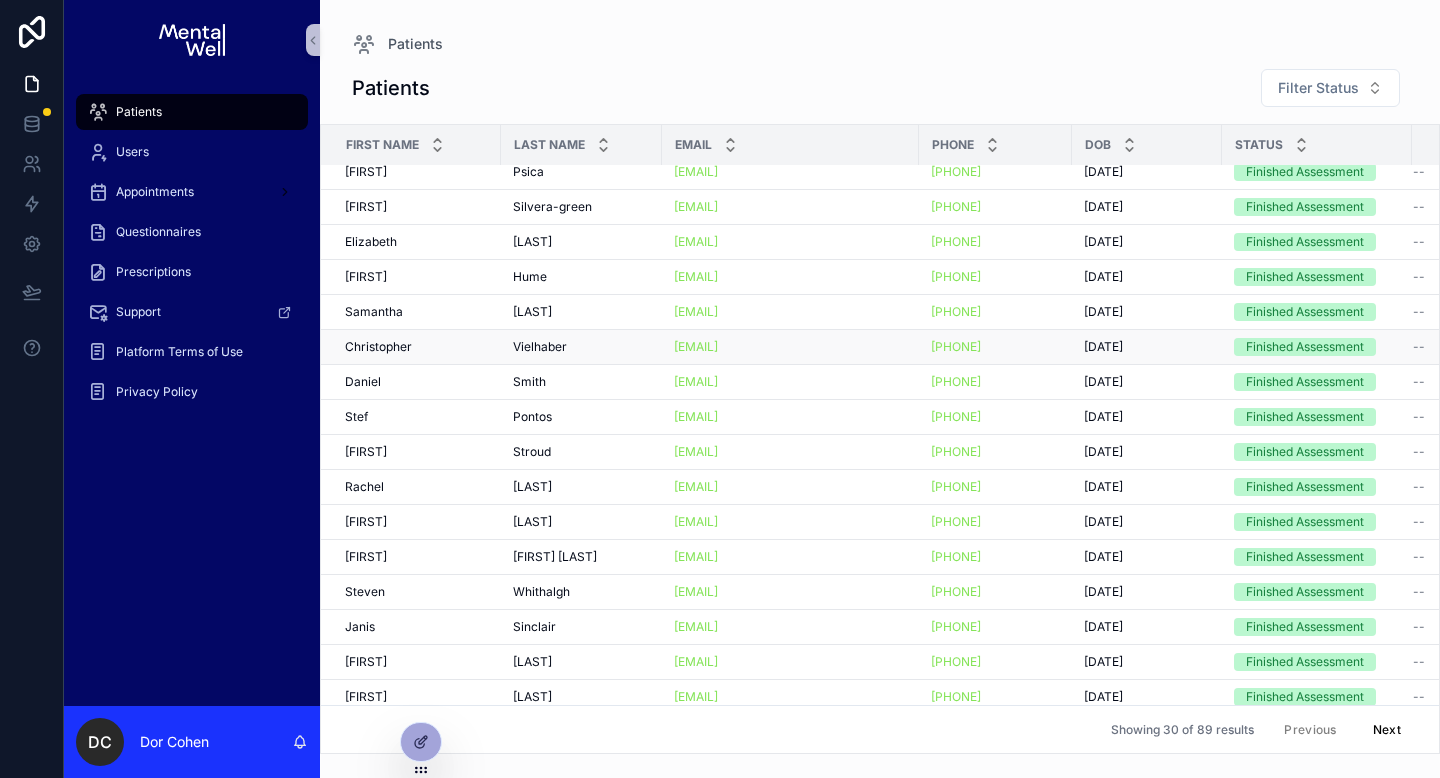 click on "[FIRST] [FIRST]" at bounding box center [417, 347] 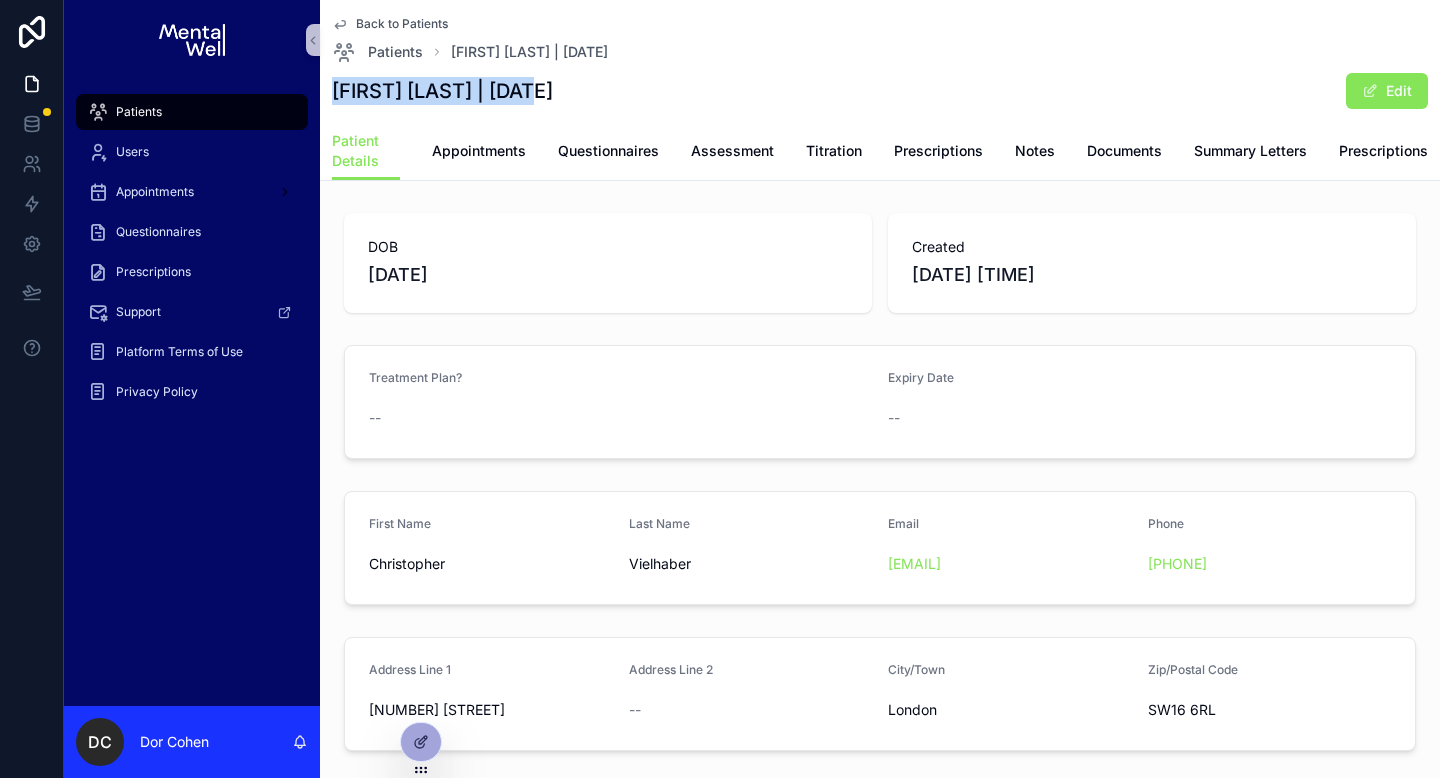 drag, startPoint x: 539, startPoint y: 93, endPoint x: 331, endPoint y: 98, distance: 208.06009 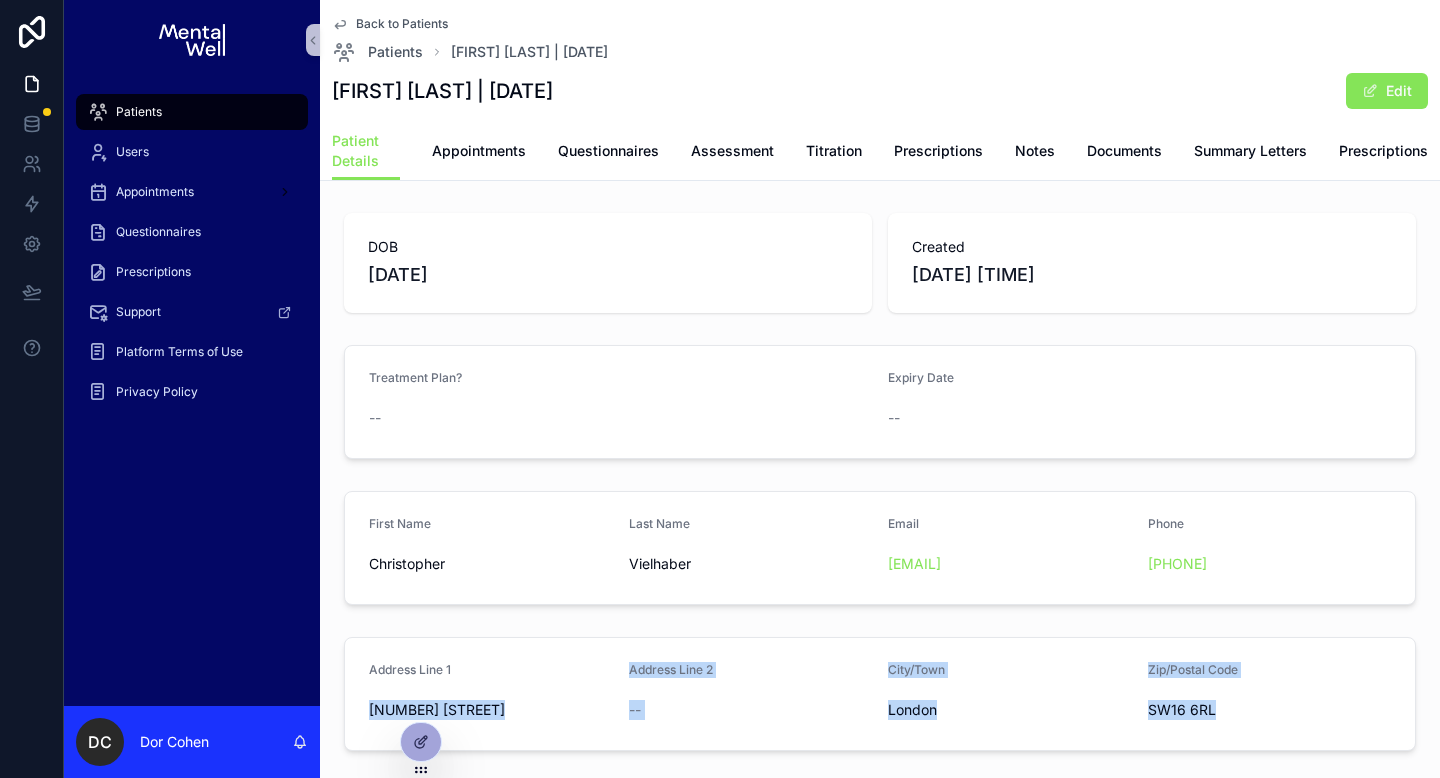 drag, startPoint x: 1002, startPoint y: 714, endPoint x: 370, endPoint y: 711, distance: 632.00714 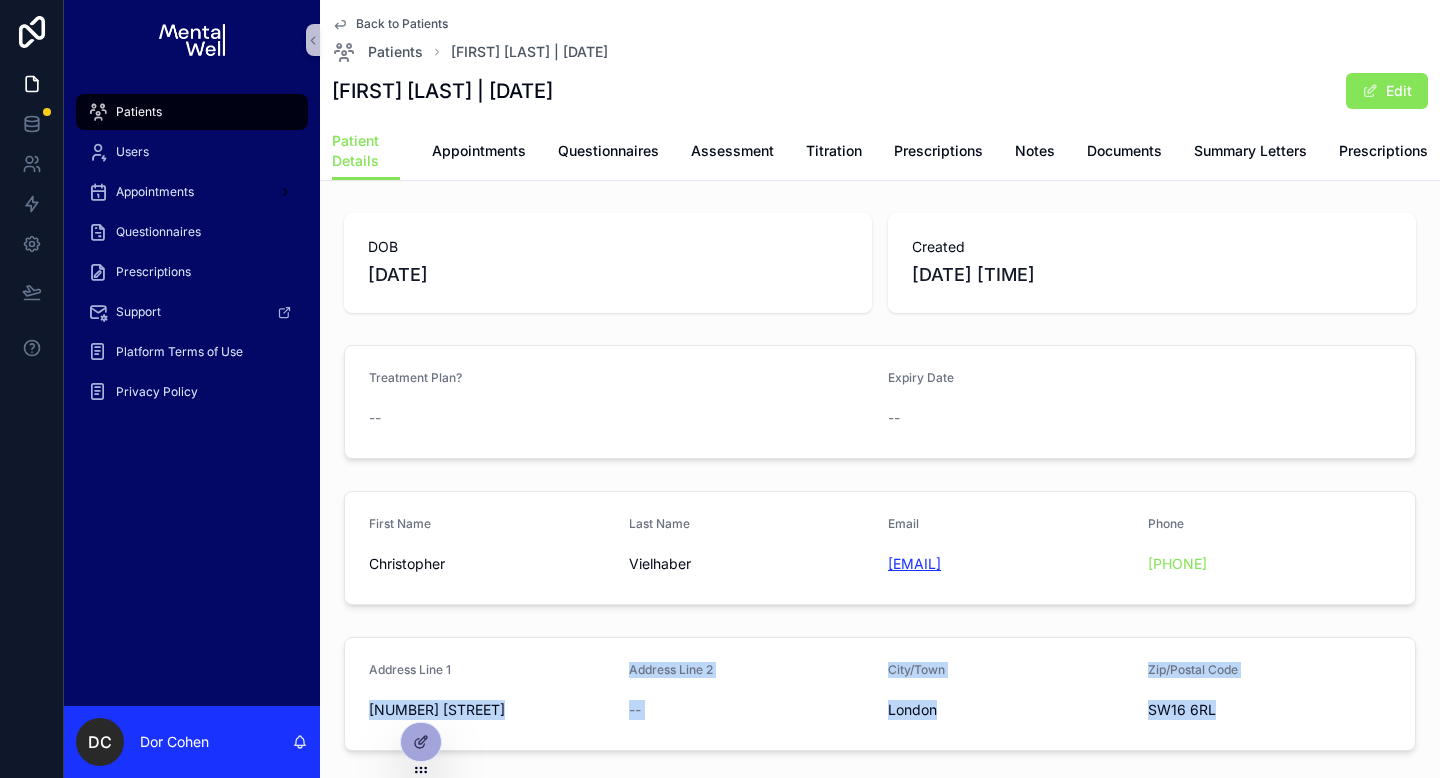 drag, startPoint x: 1051, startPoint y: 565, endPoint x: 880, endPoint y: 564, distance: 171.00293 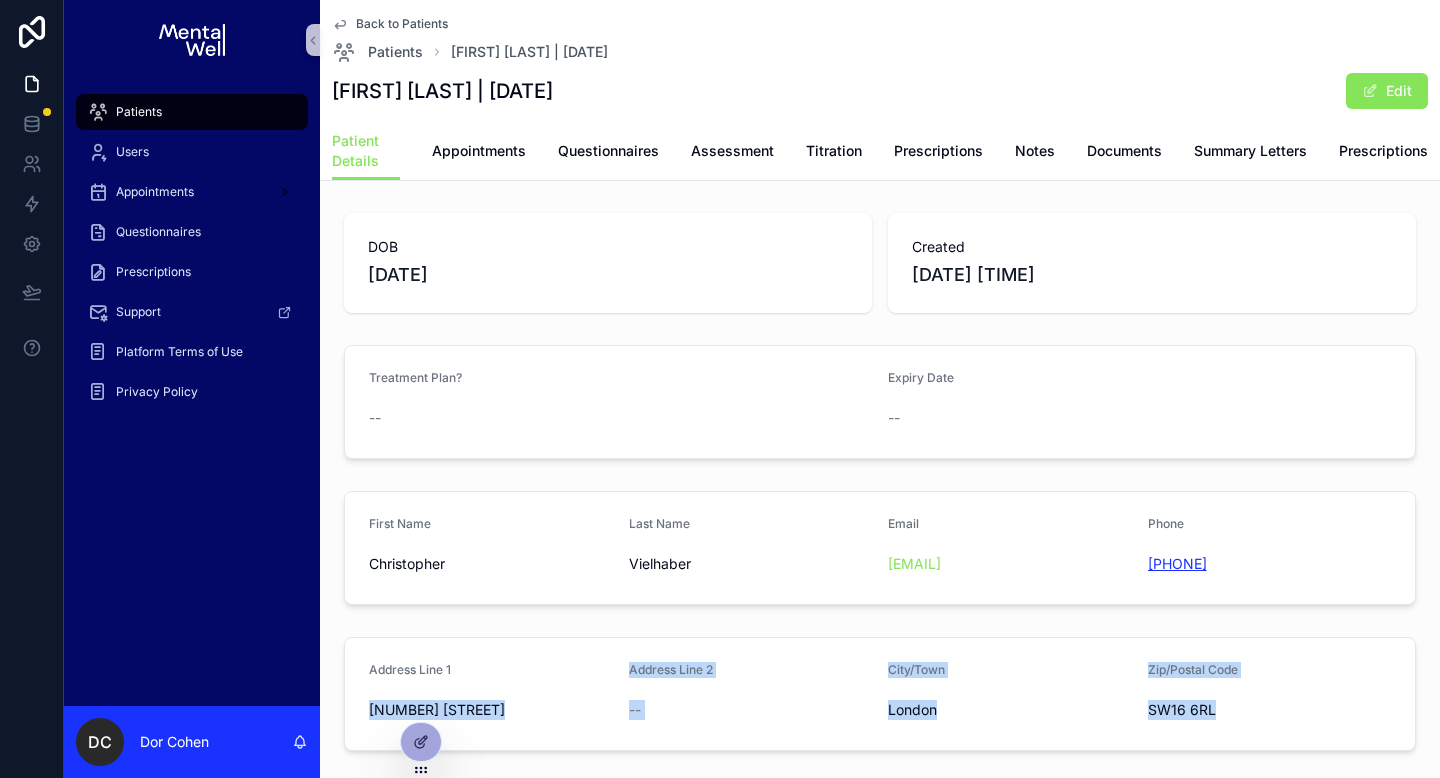 drag, startPoint x: 1258, startPoint y: 566, endPoint x: 1139, endPoint y: 570, distance: 119.06721 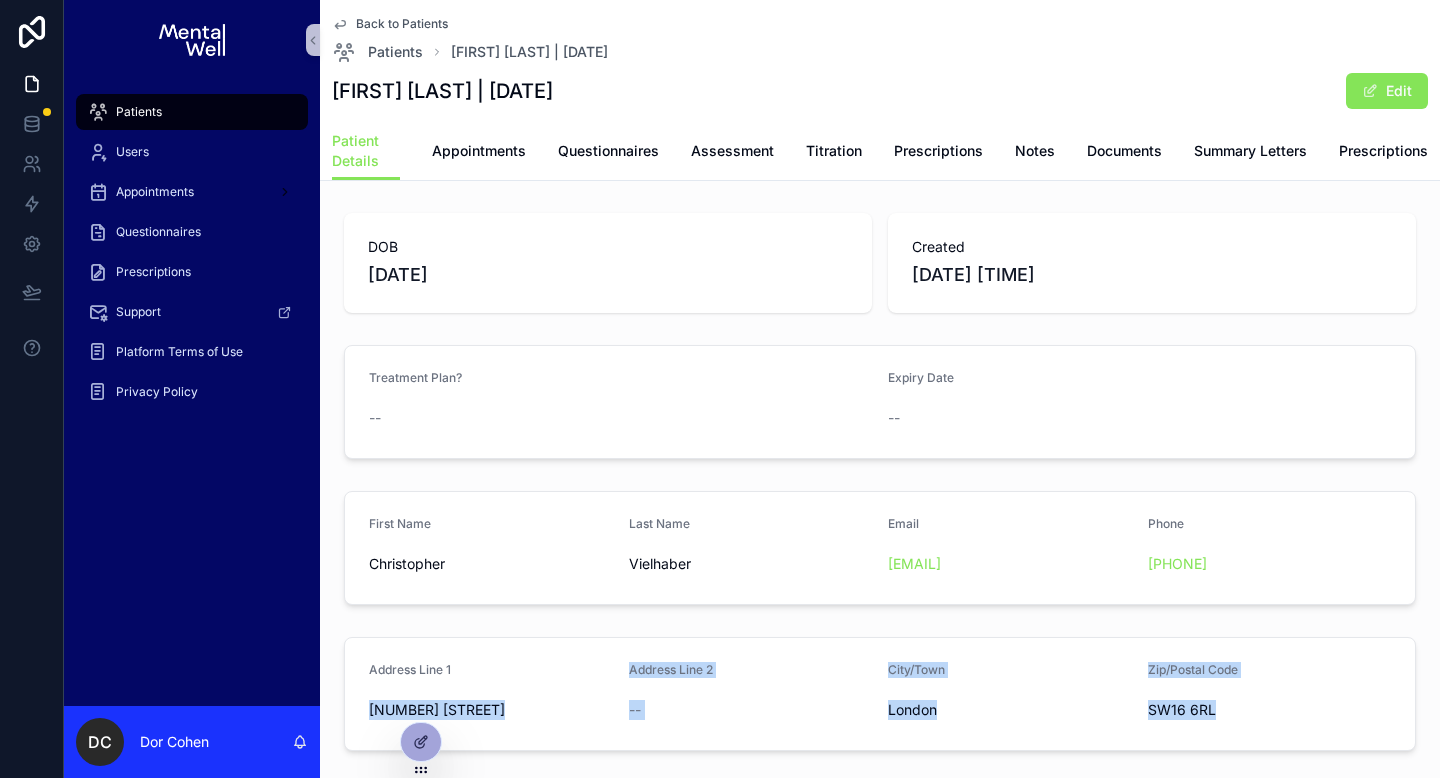 click on "Back to Patients" at bounding box center [402, 24] 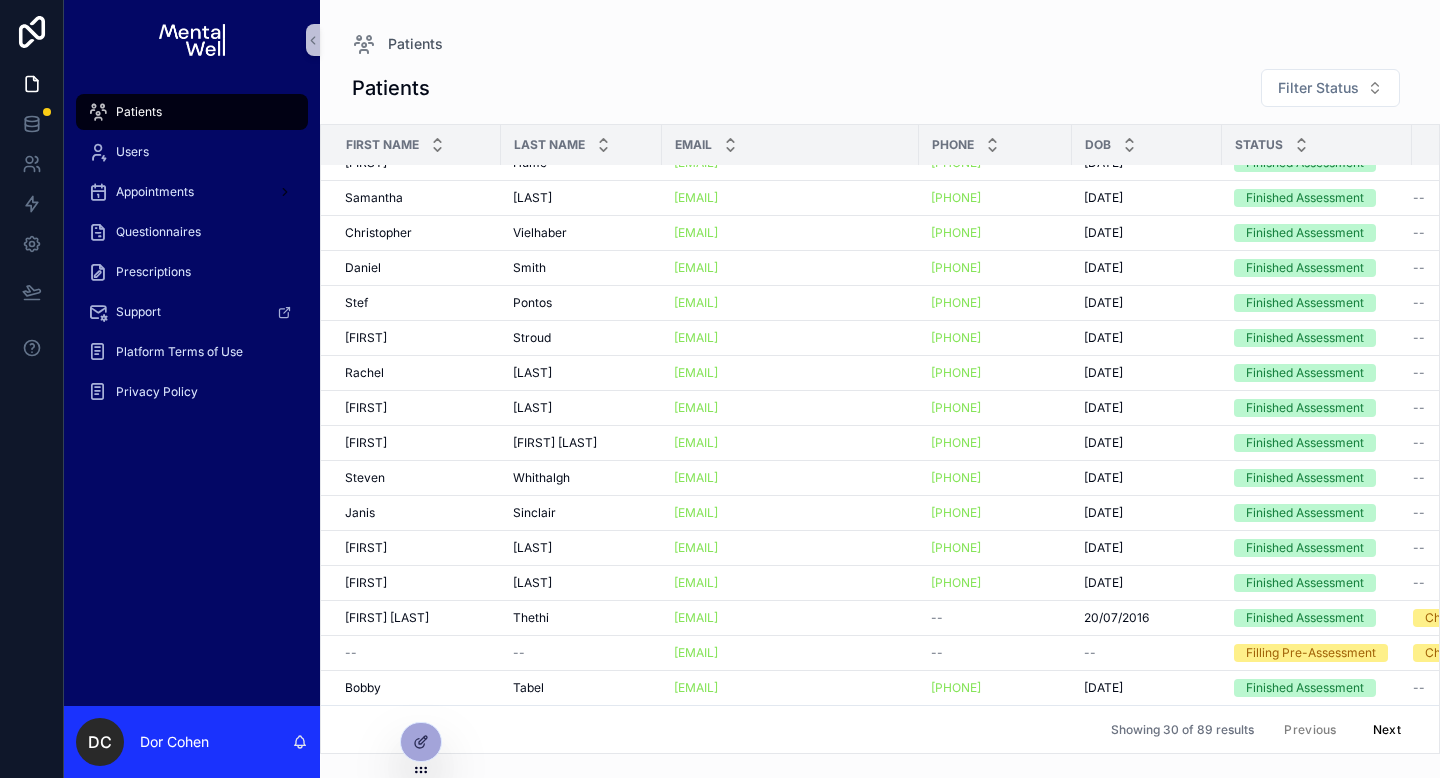 scroll, scrollTop: 525, scrollLeft: 0, axis: vertical 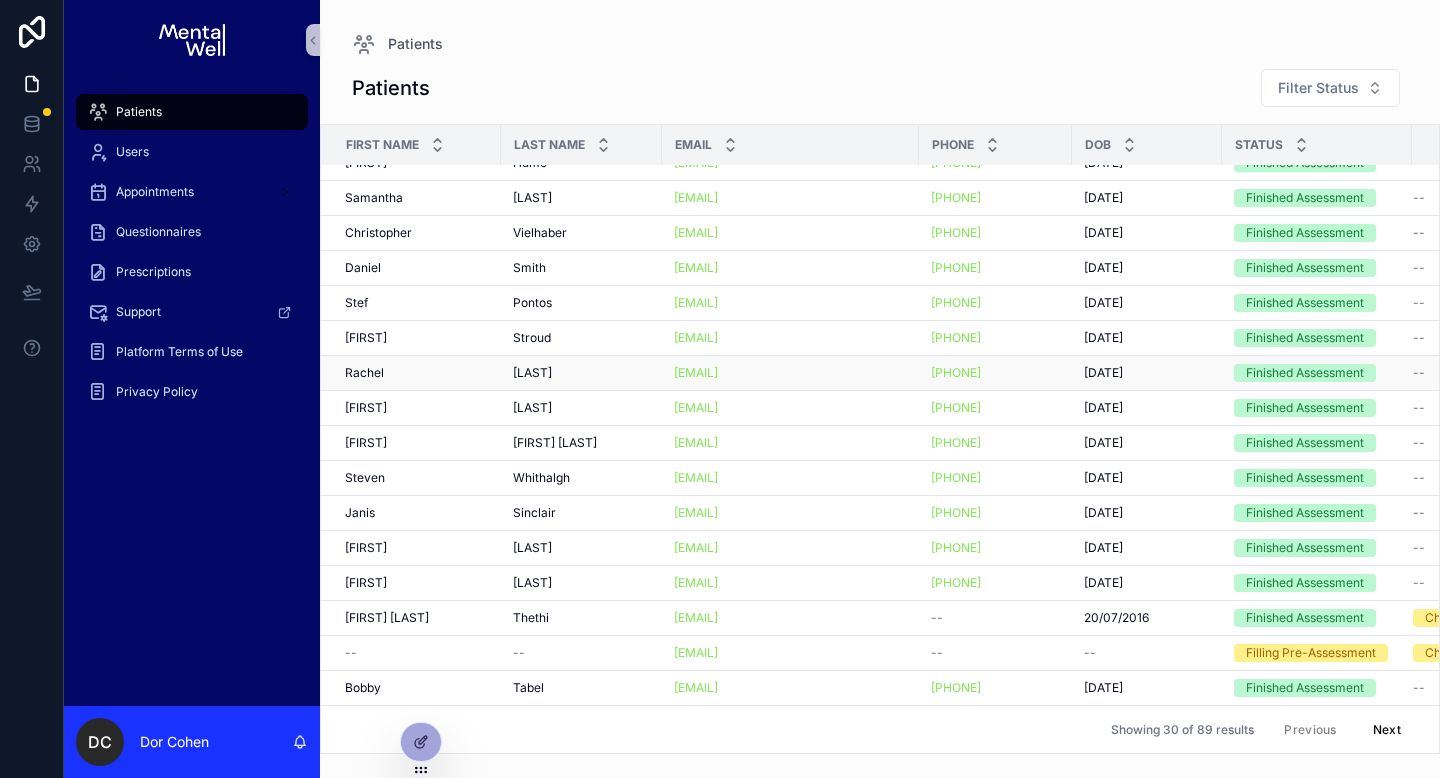 click on "[FIRST] [FIRST]" at bounding box center [411, 373] 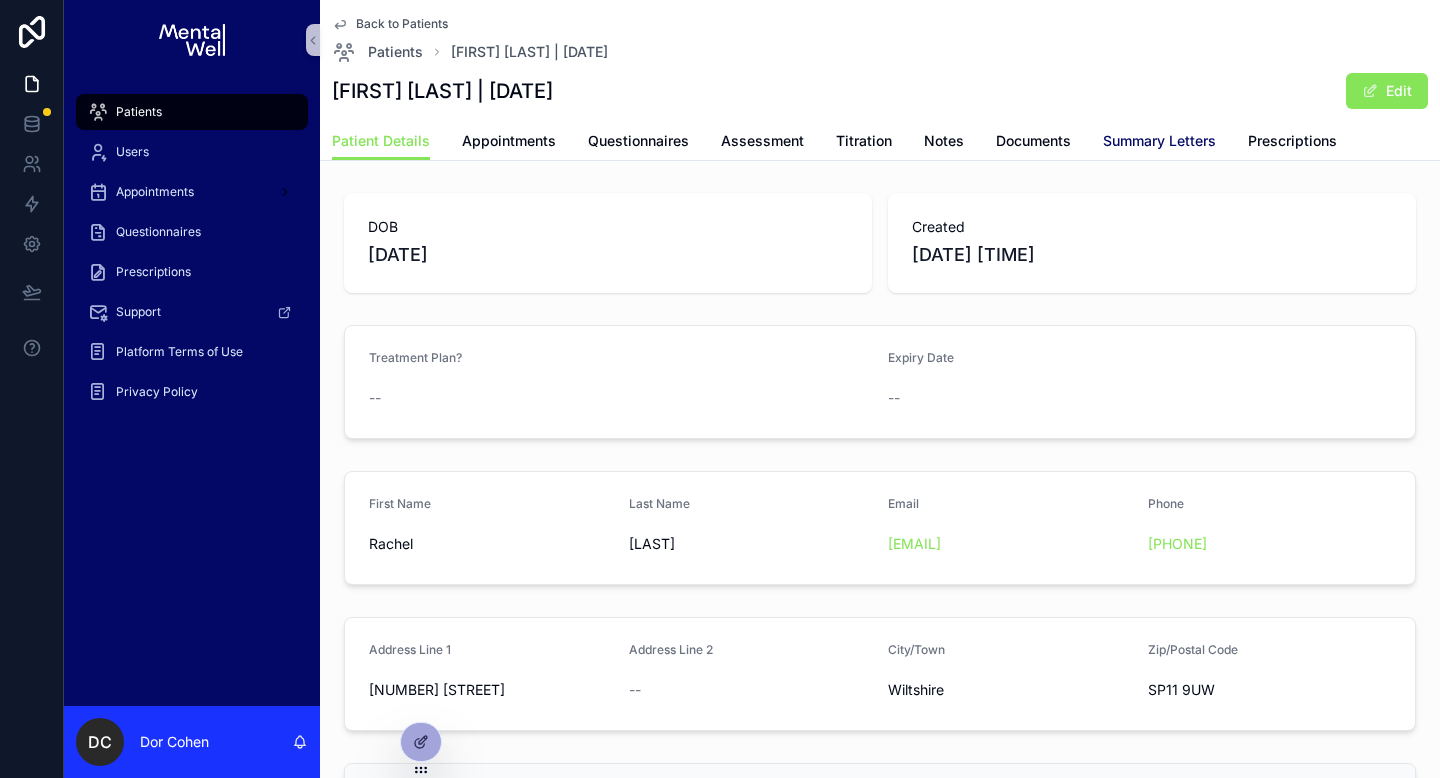 click on "Summary Letters" at bounding box center (1159, 141) 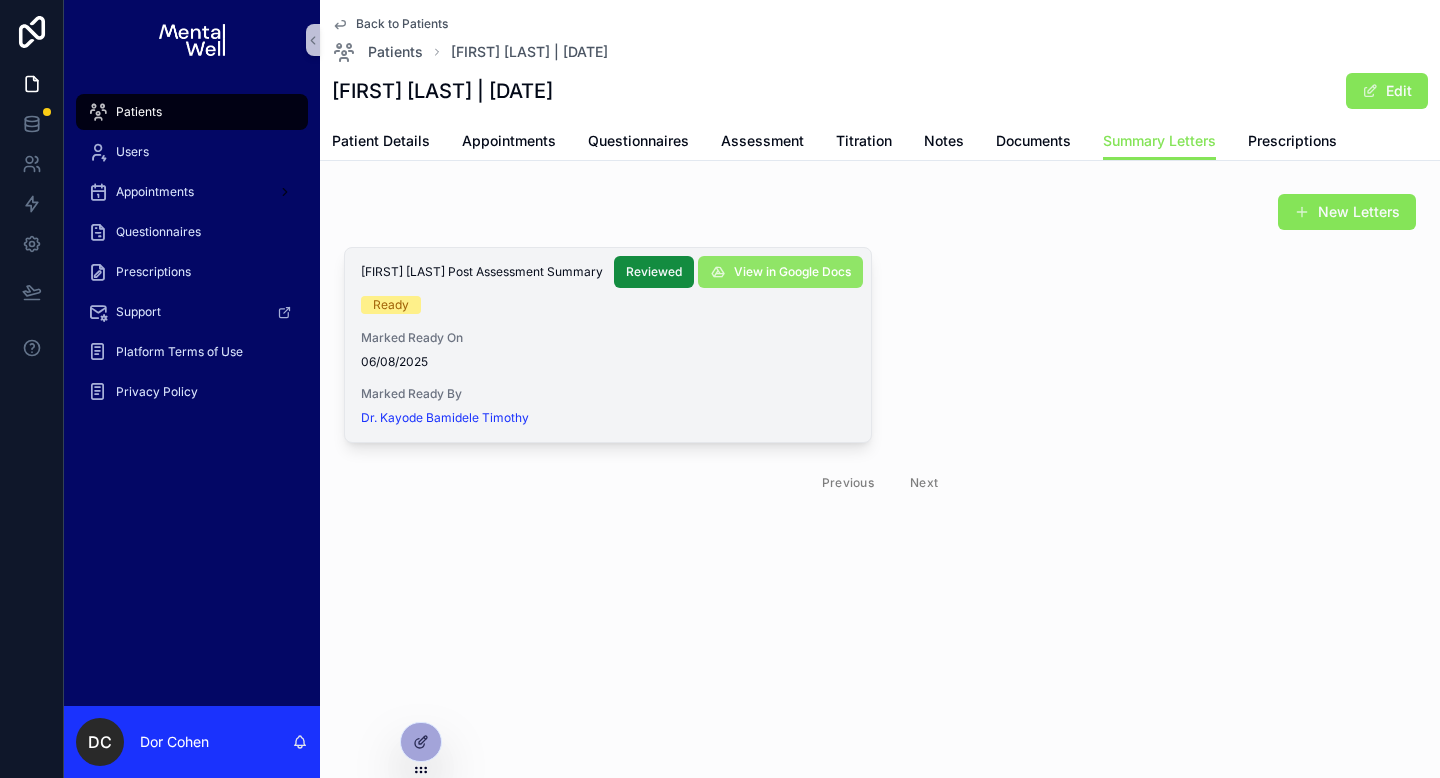click on "View in Google Docs" at bounding box center (780, 272) 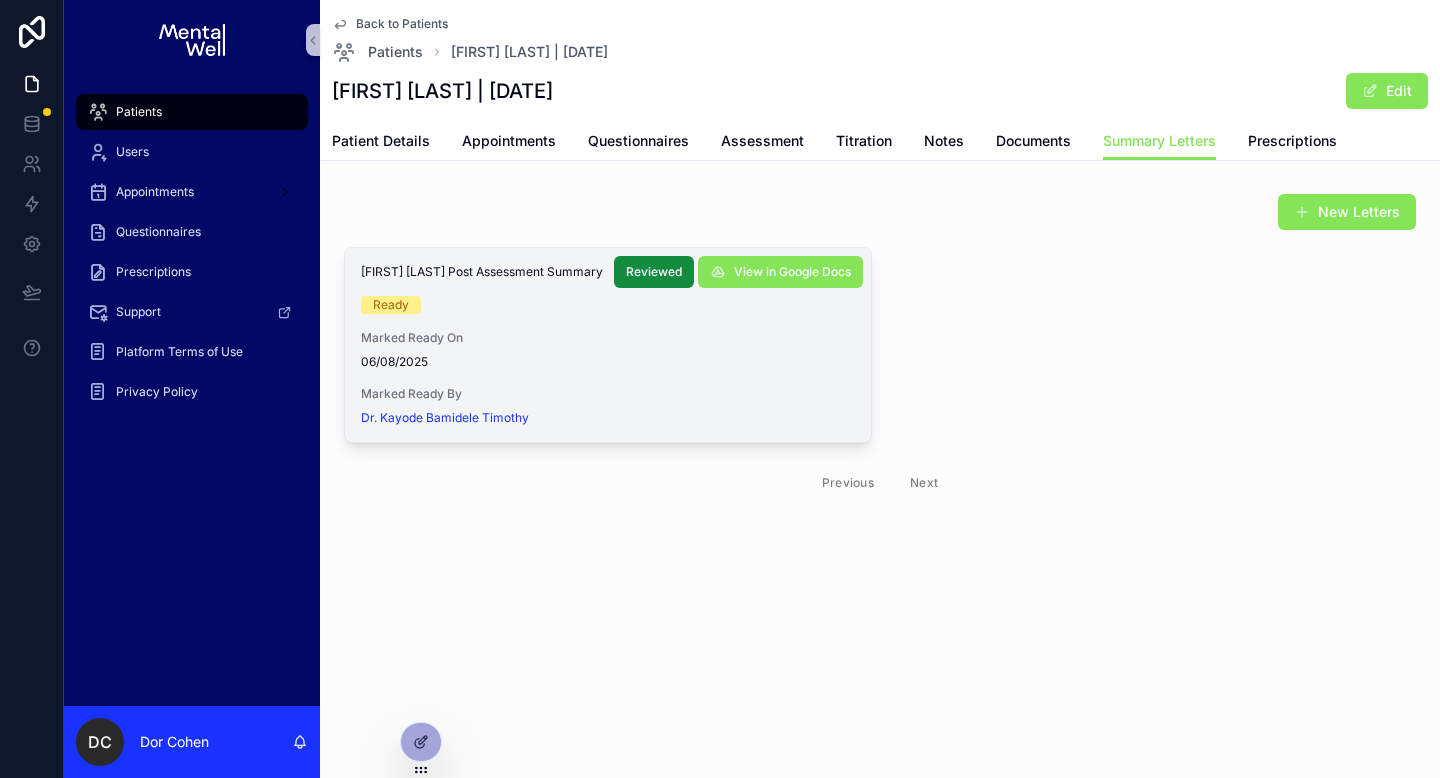 click on "Back to Patients" at bounding box center [402, 24] 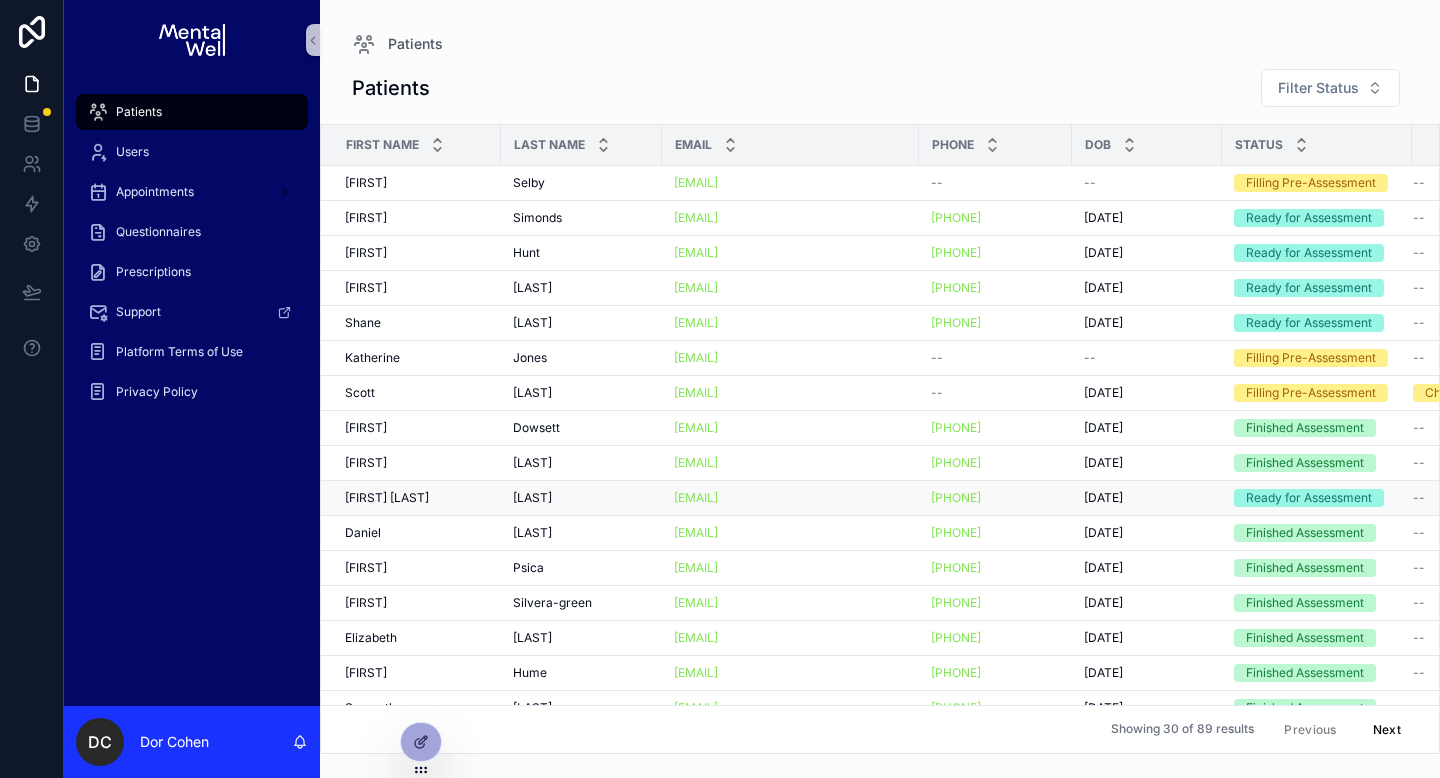 click on "[FIRST] [FIRST]" at bounding box center (417, 498) 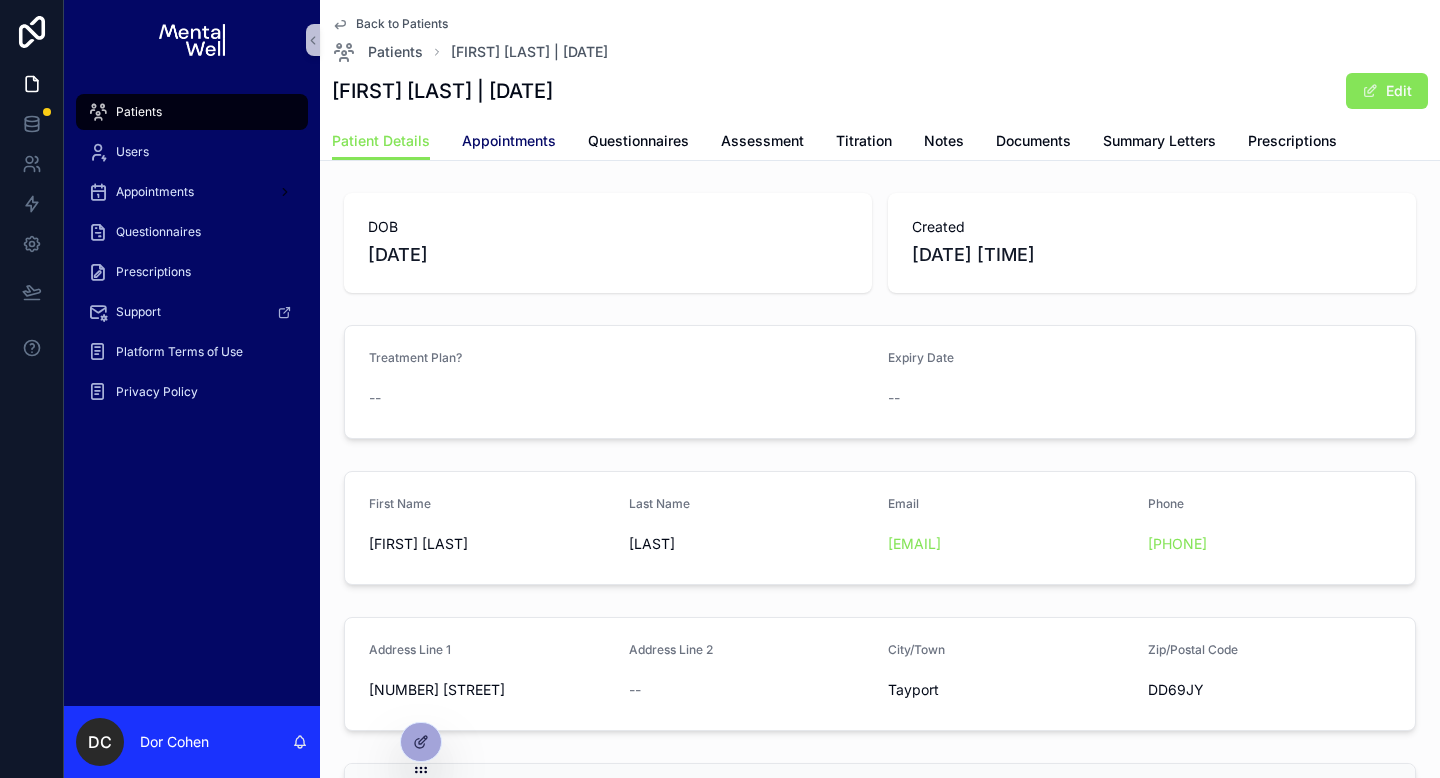 click on "Appointments" at bounding box center (509, 141) 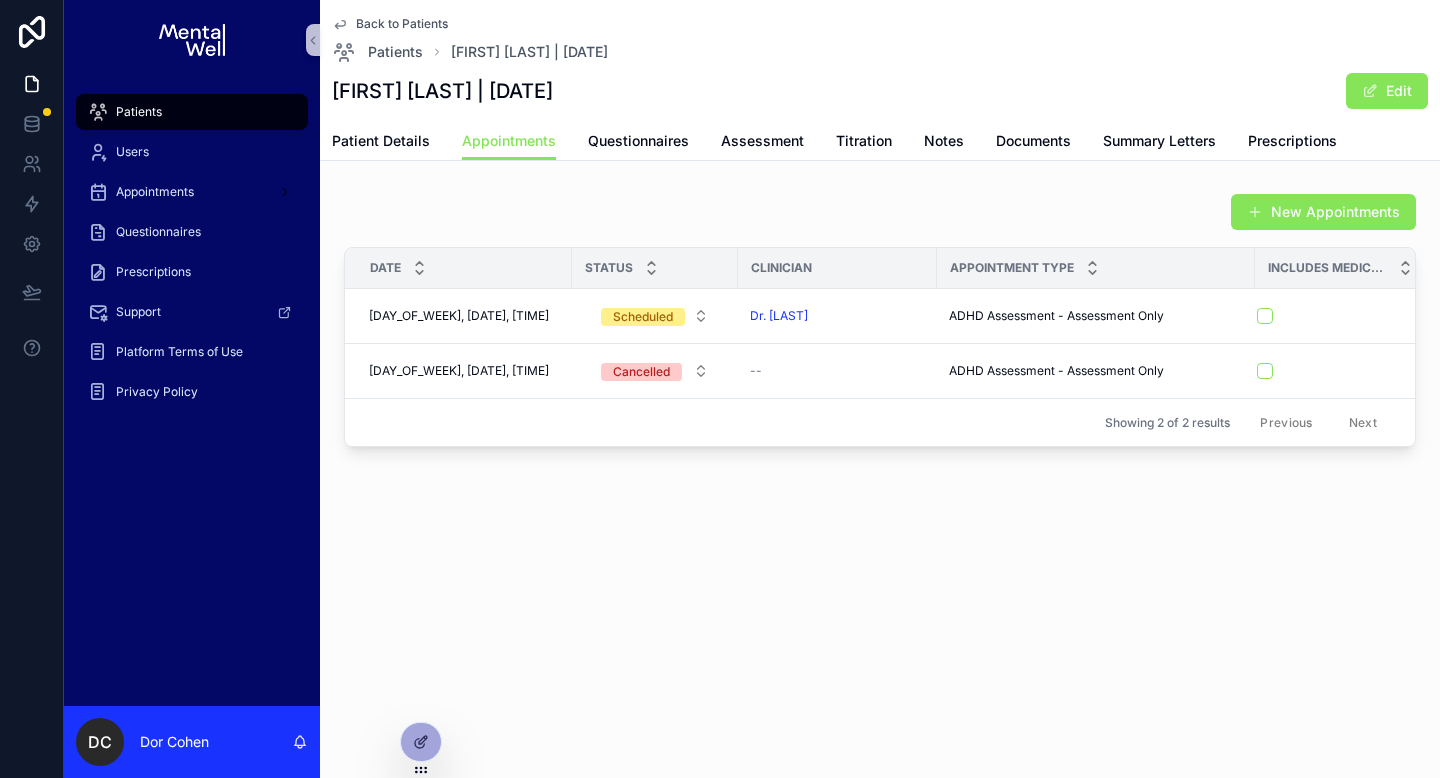 click on "Back to Patients" at bounding box center [402, 24] 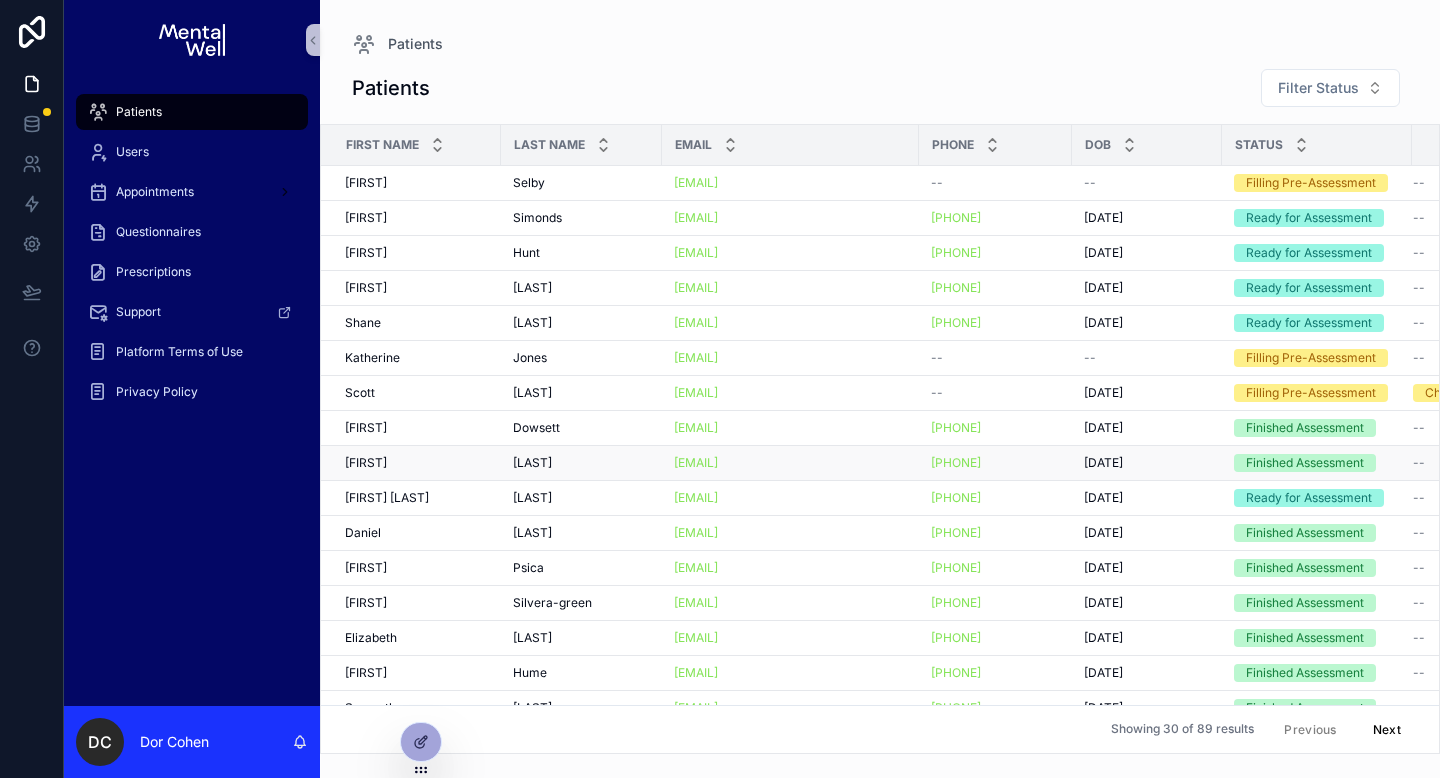 click on "[FIRST] [FIRST]" at bounding box center (417, 463) 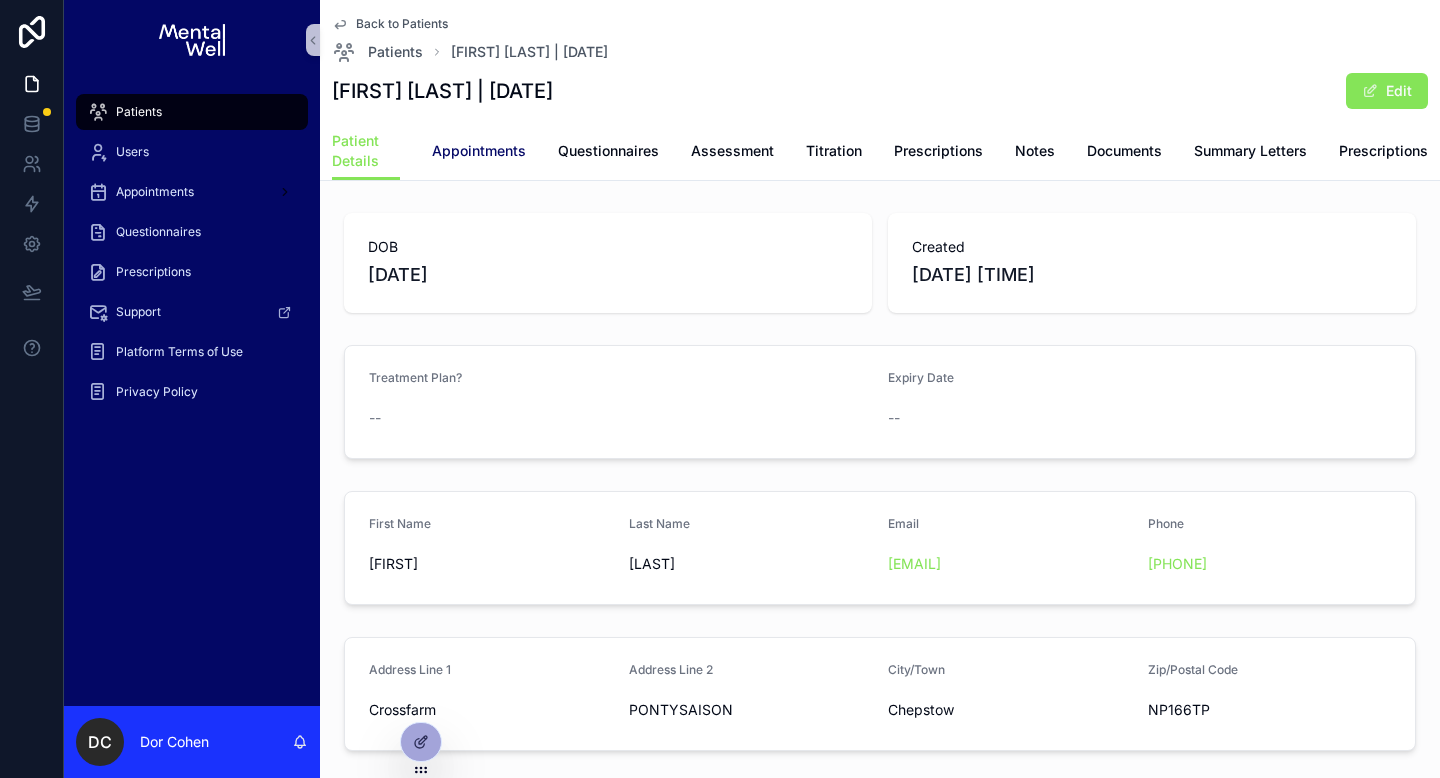 click on "Appointments" at bounding box center [479, 151] 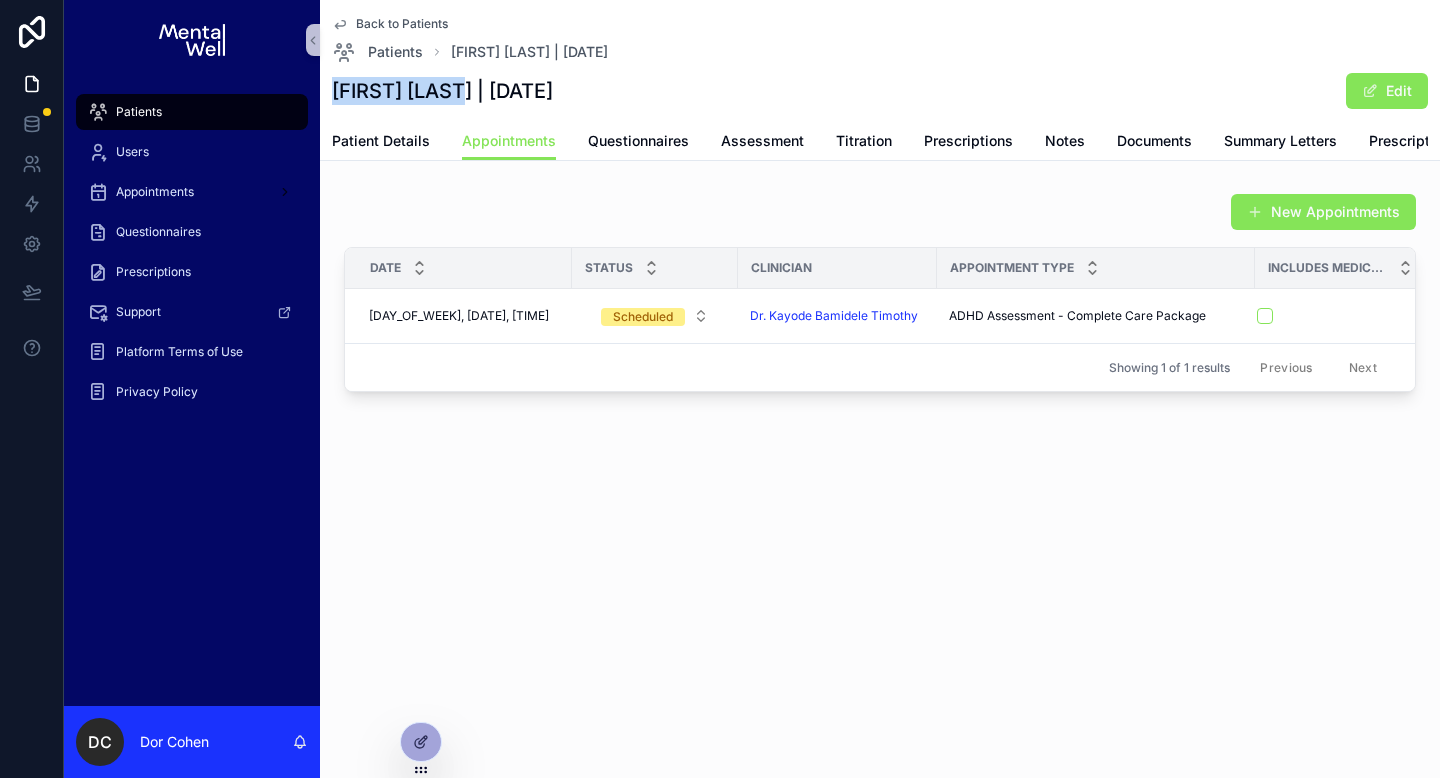 drag, startPoint x: 337, startPoint y: 96, endPoint x: 465, endPoint y: 94, distance: 128.01562 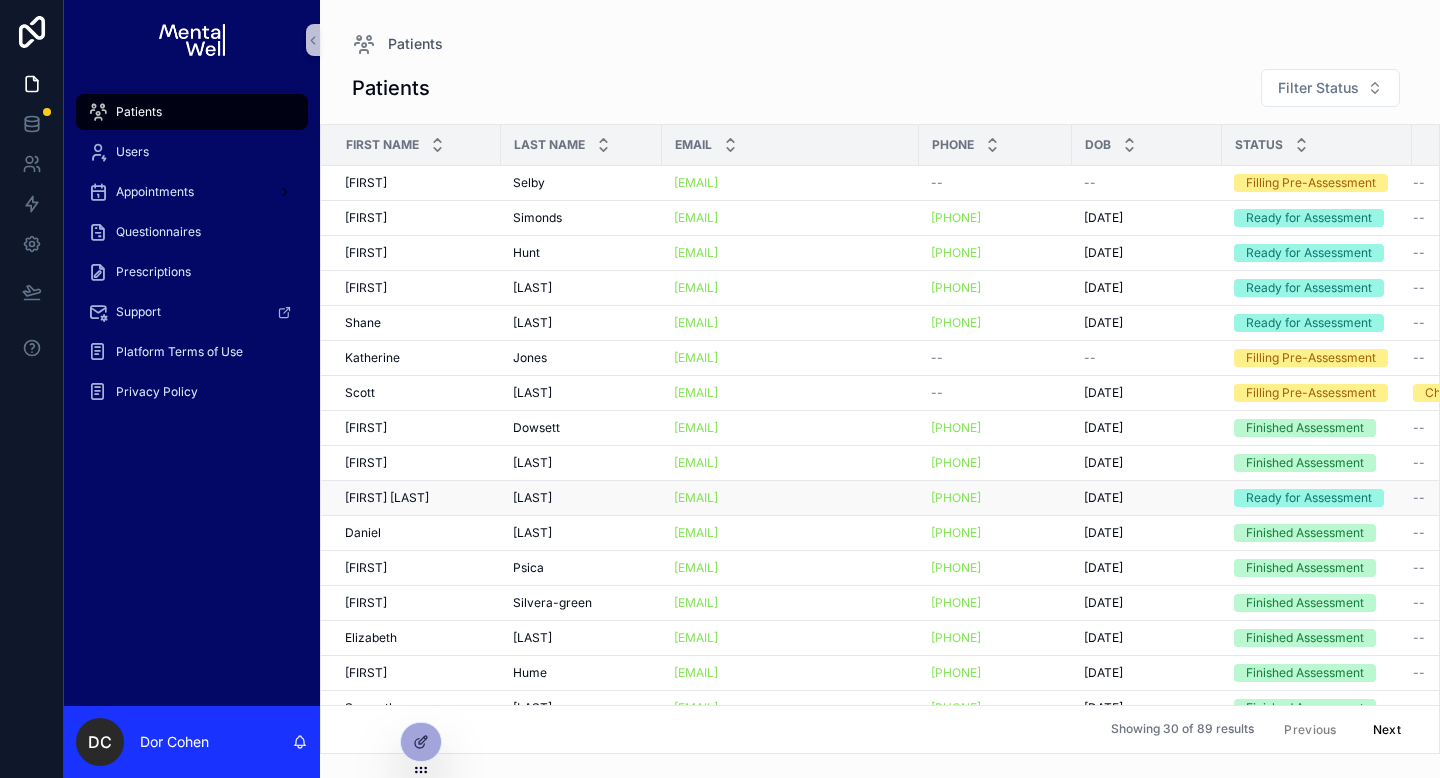 click on "[FIRST] [FIRST]" at bounding box center [417, 498] 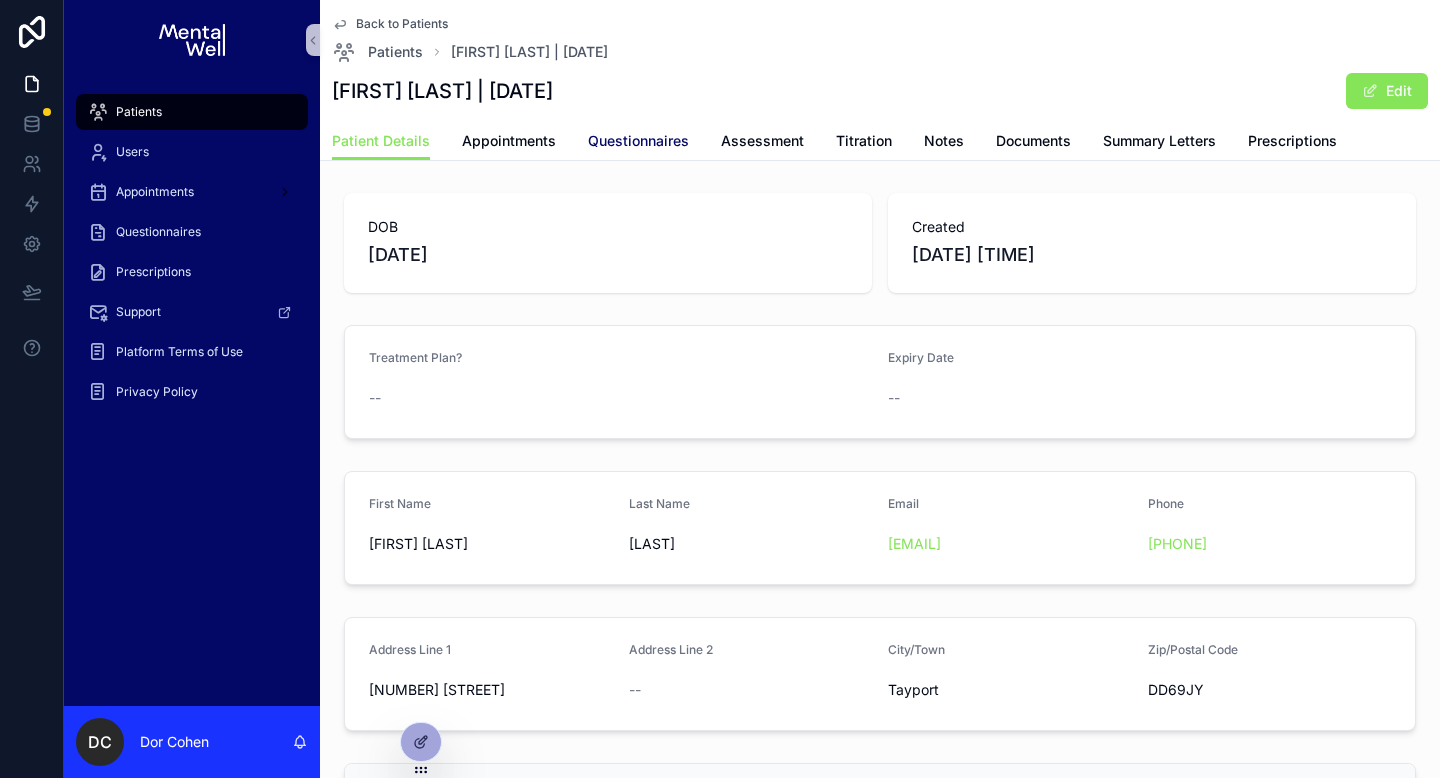 click on "Questionnaires" at bounding box center [638, 141] 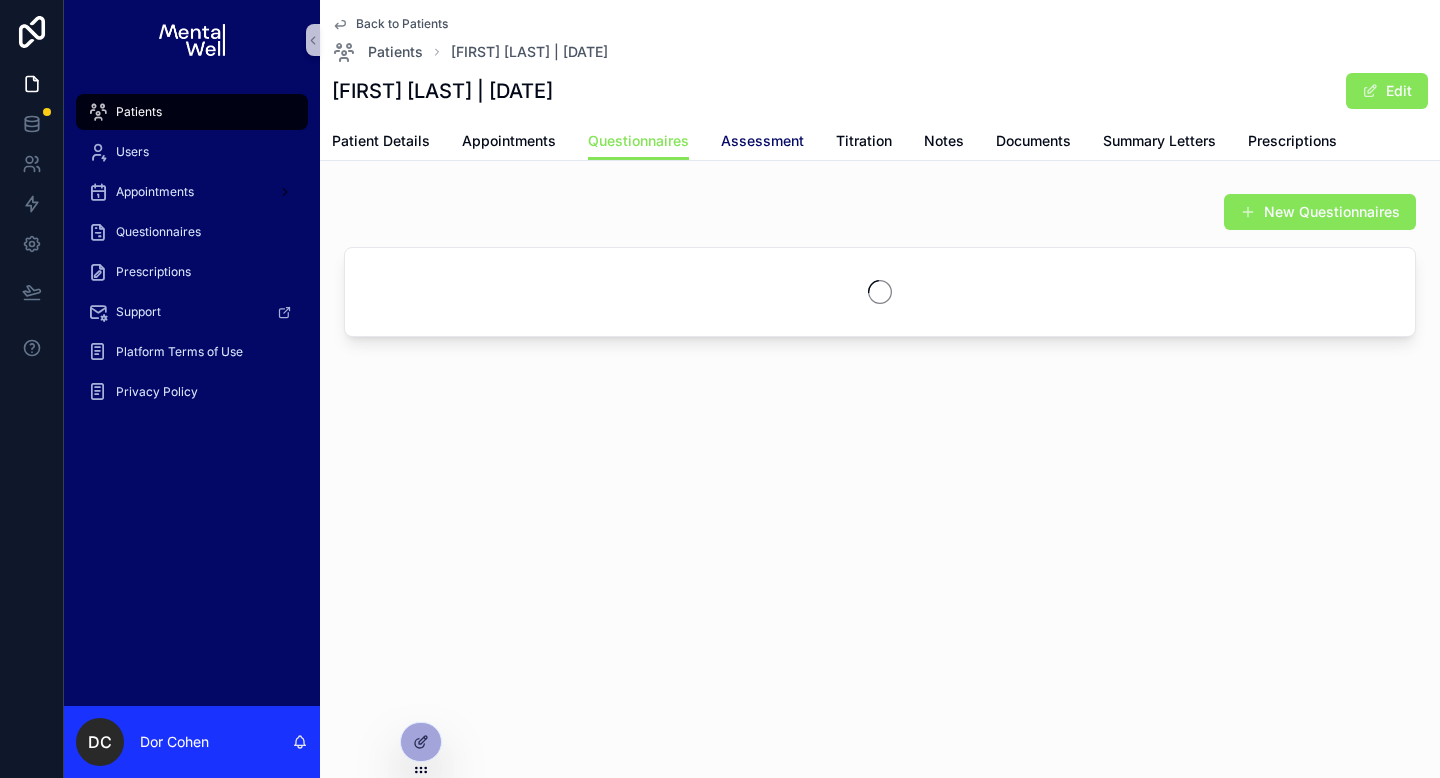 click on "Assessment" at bounding box center [762, 141] 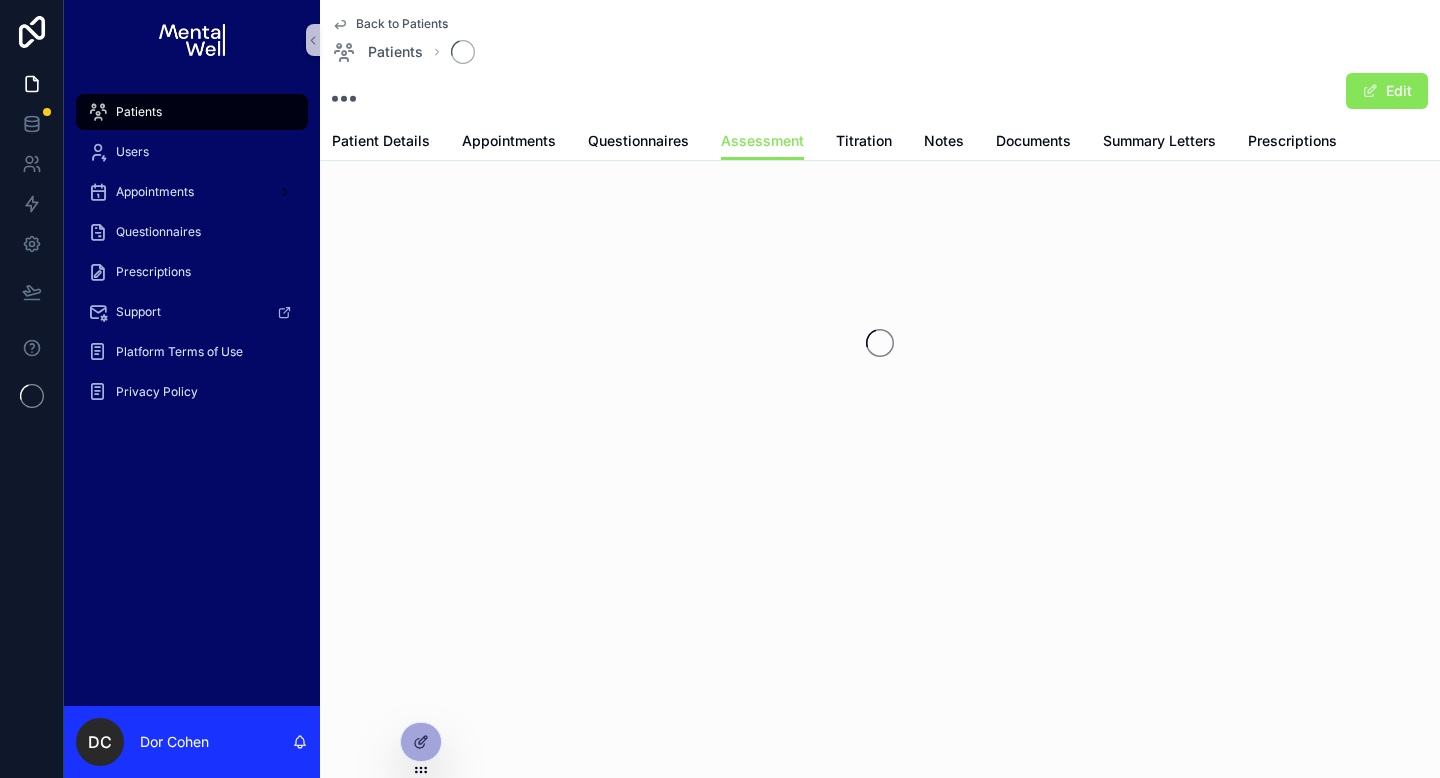 scroll, scrollTop: 0, scrollLeft: 0, axis: both 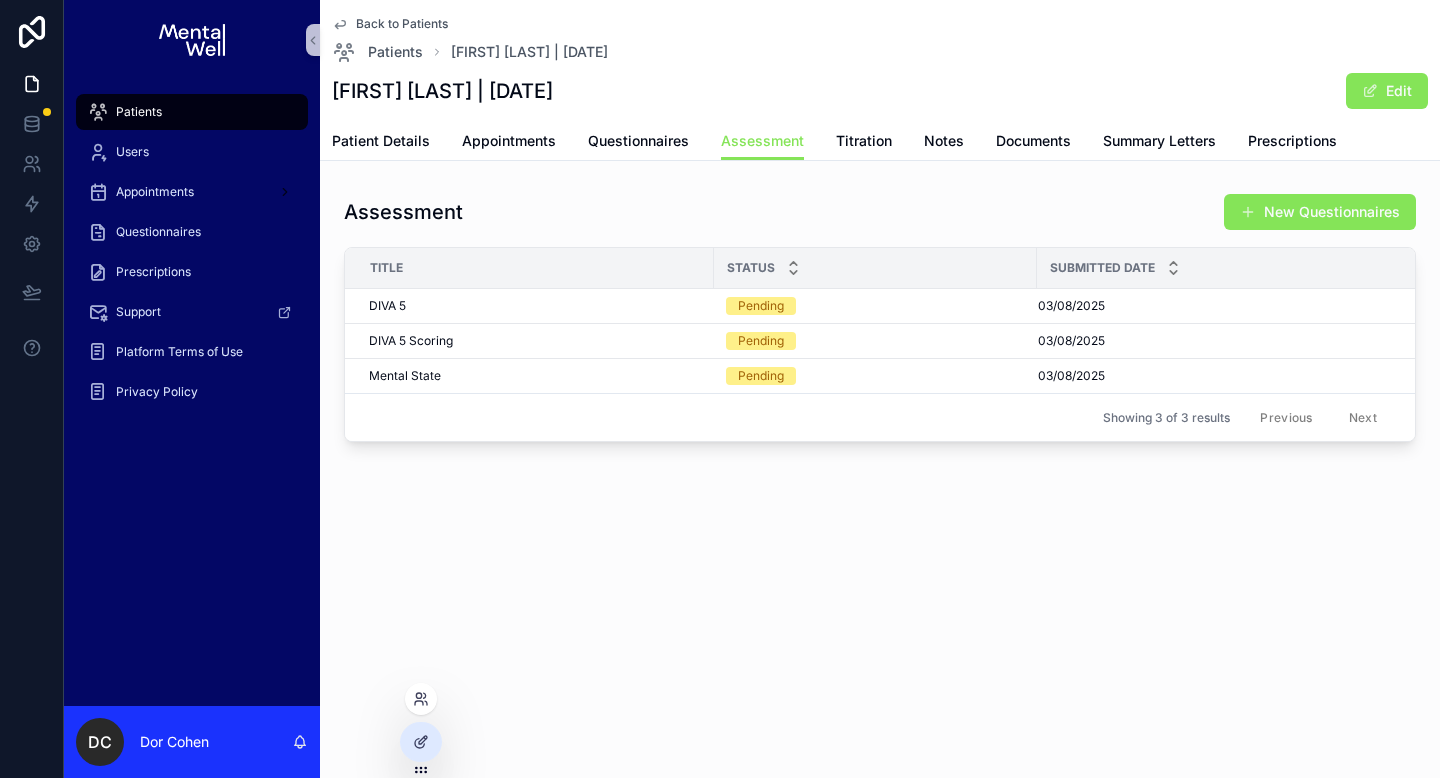 click at bounding box center (421, 699) 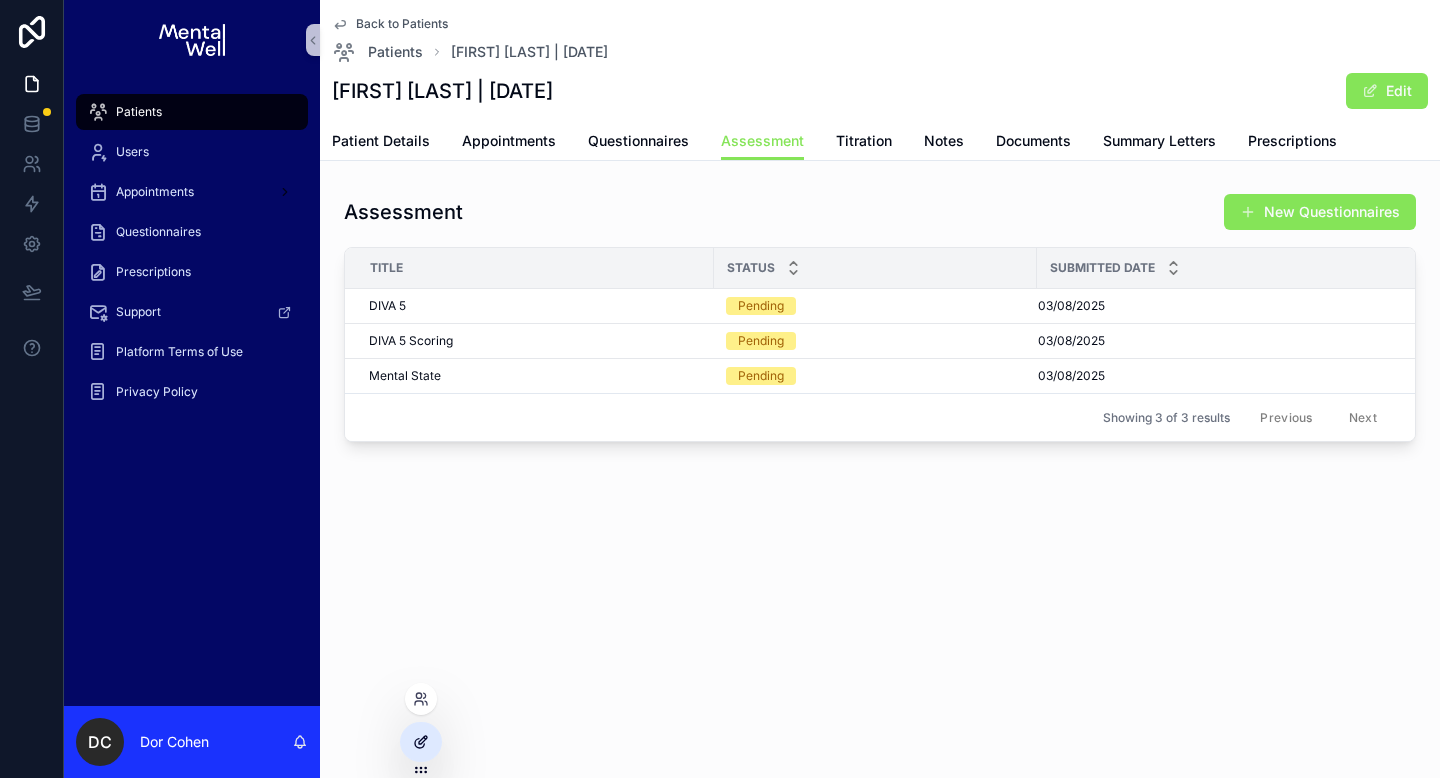 click 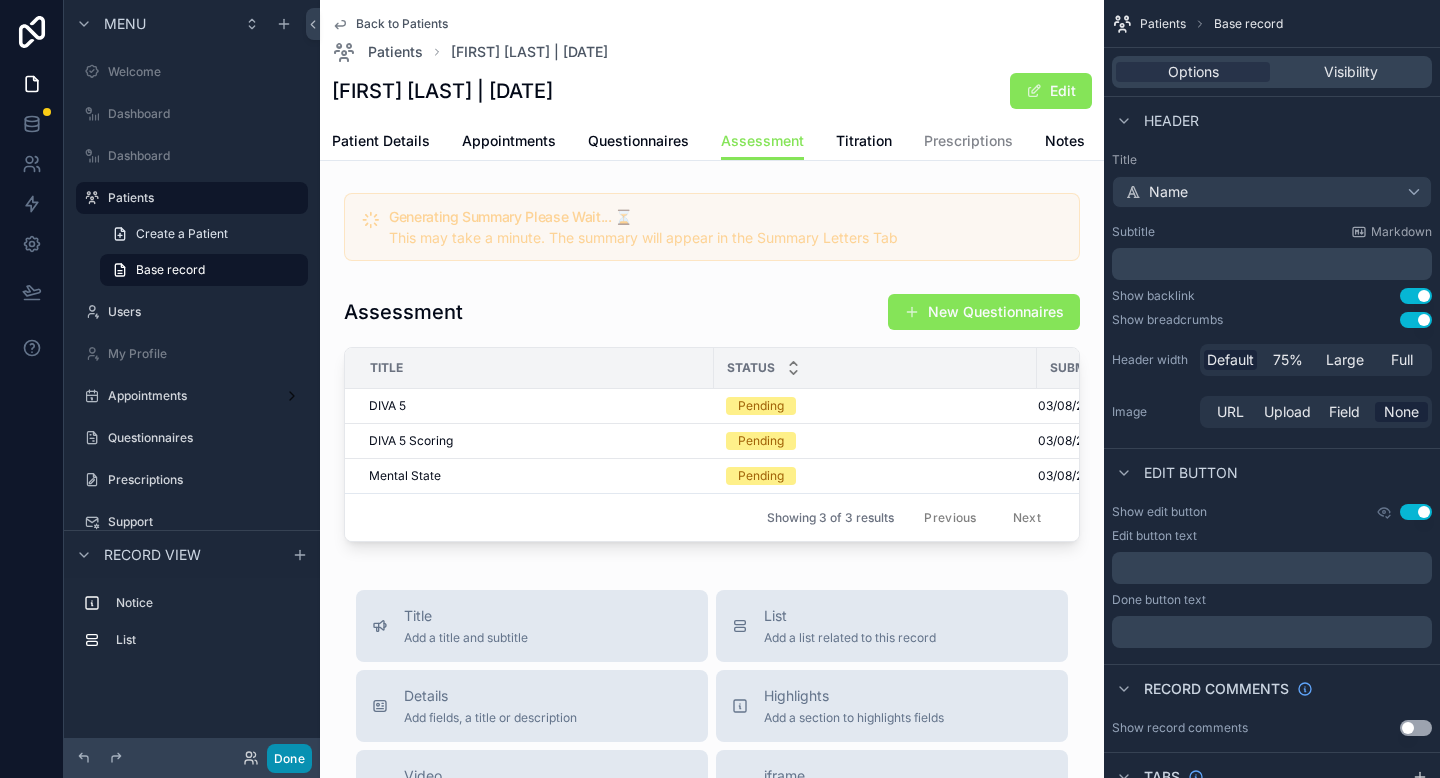 click on "Done" at bounding box center (289, 758) 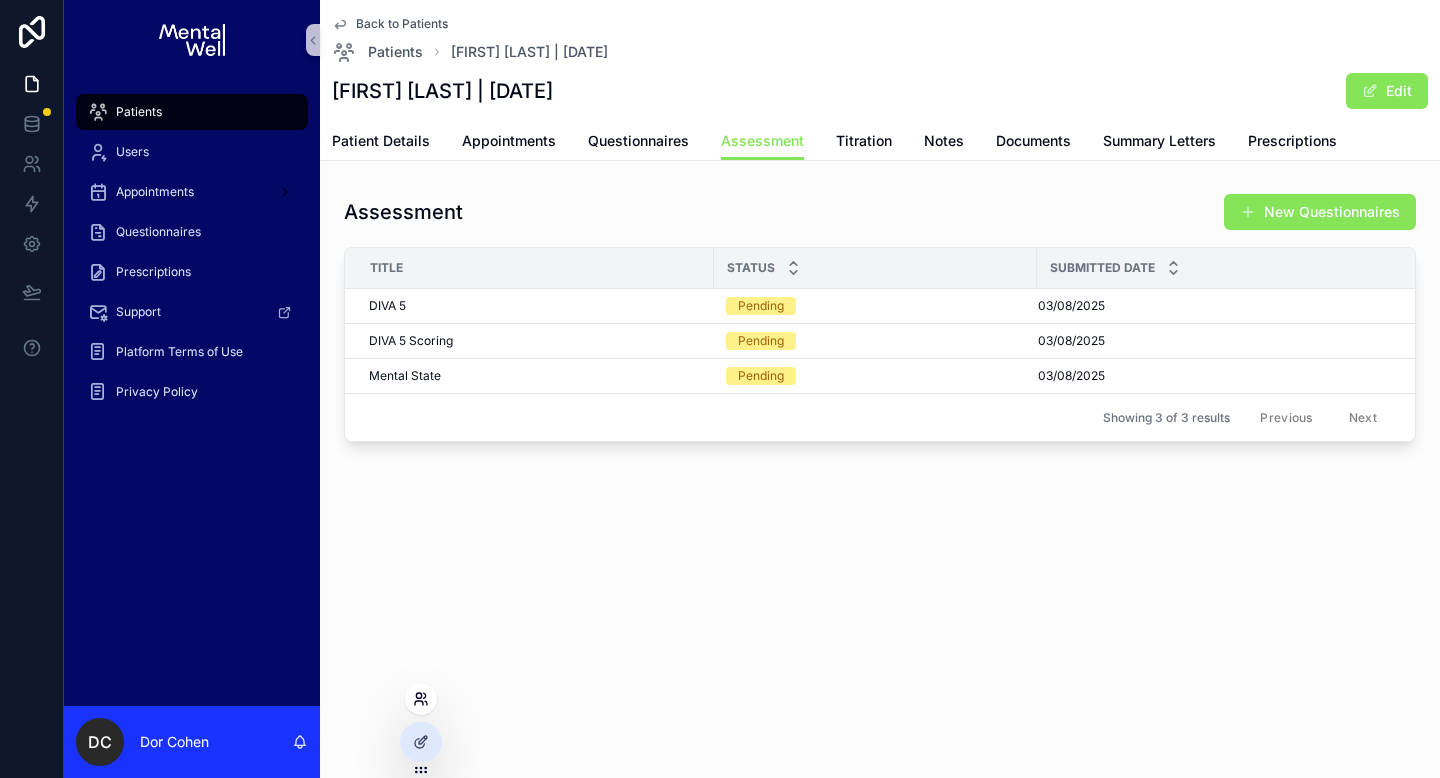click 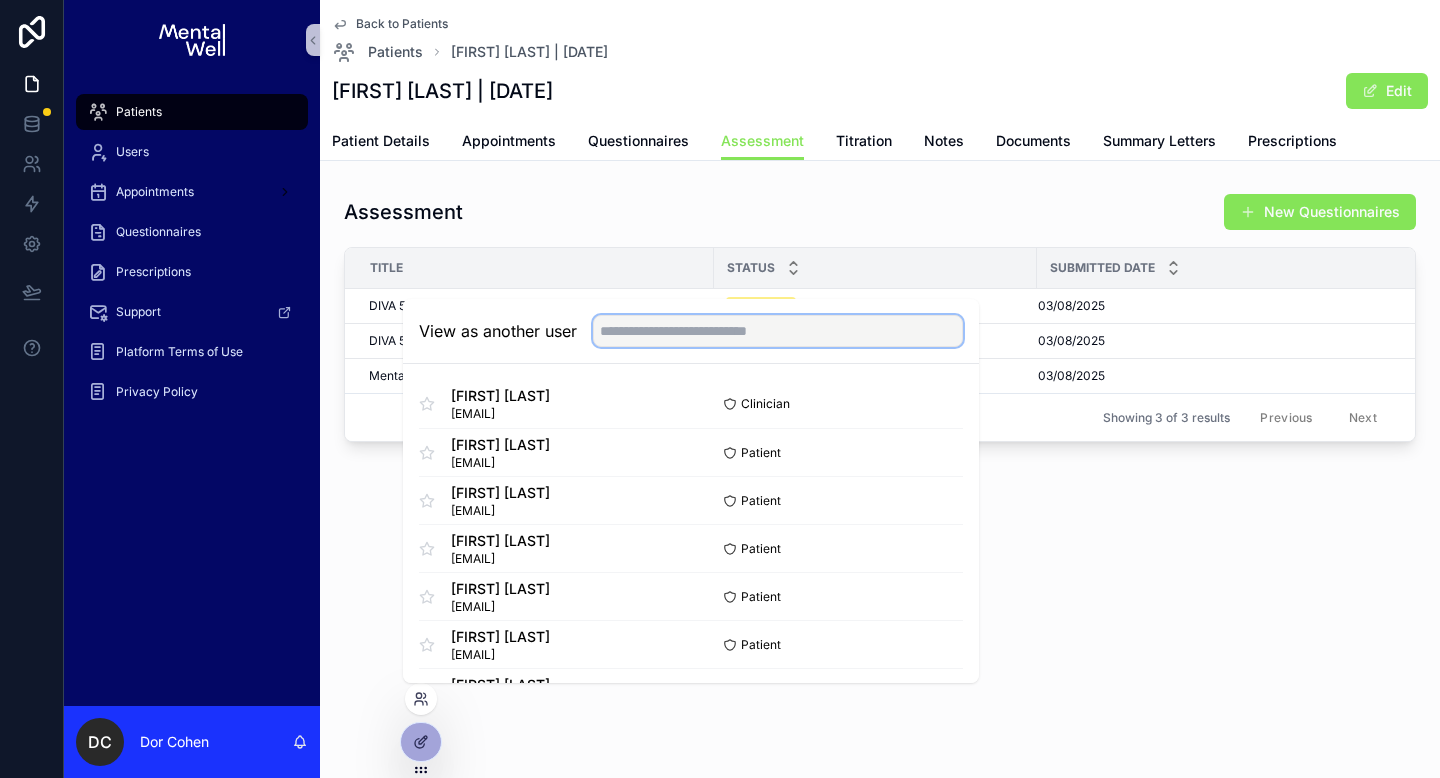 click at bounding box center [778, 331] 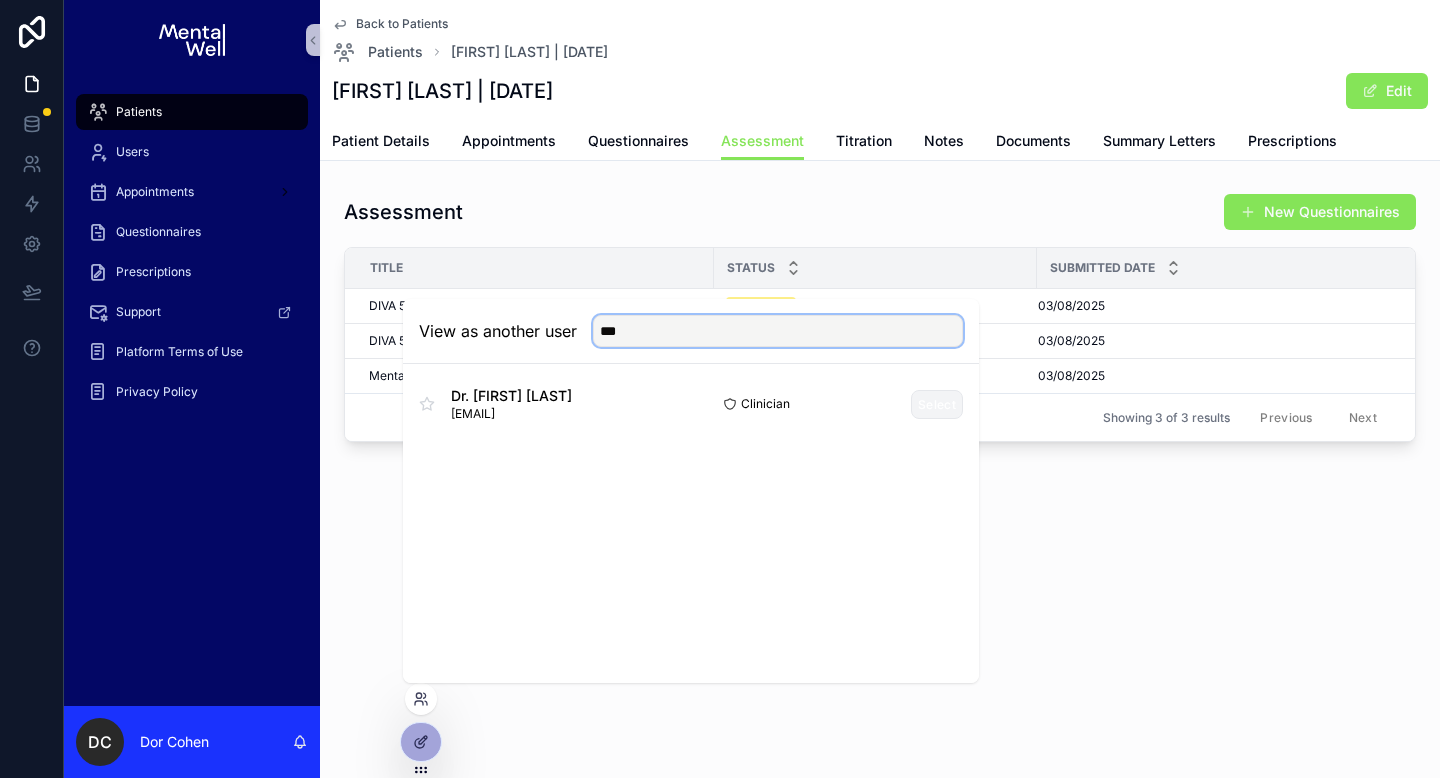 type on "***" 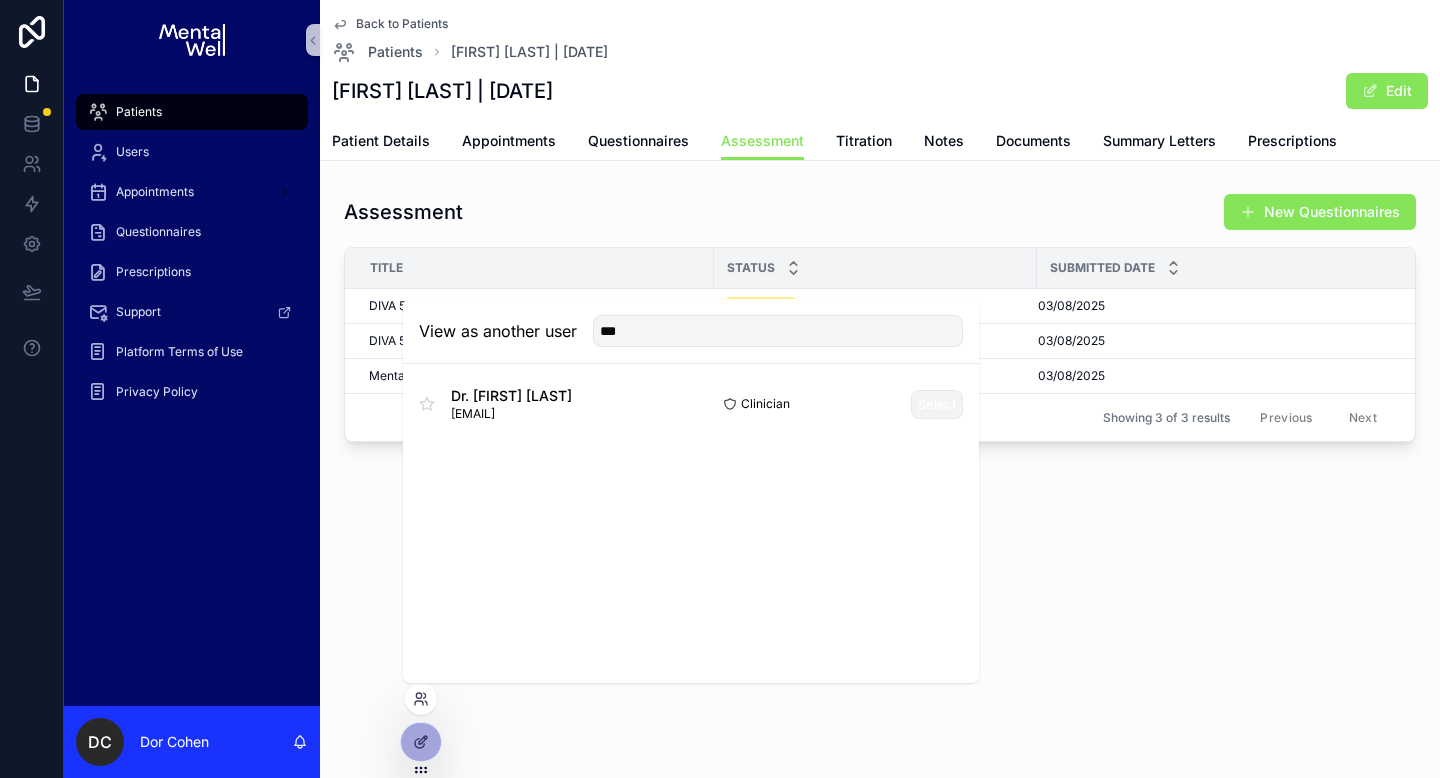 click on "Select" at bounding box center (937, 404) 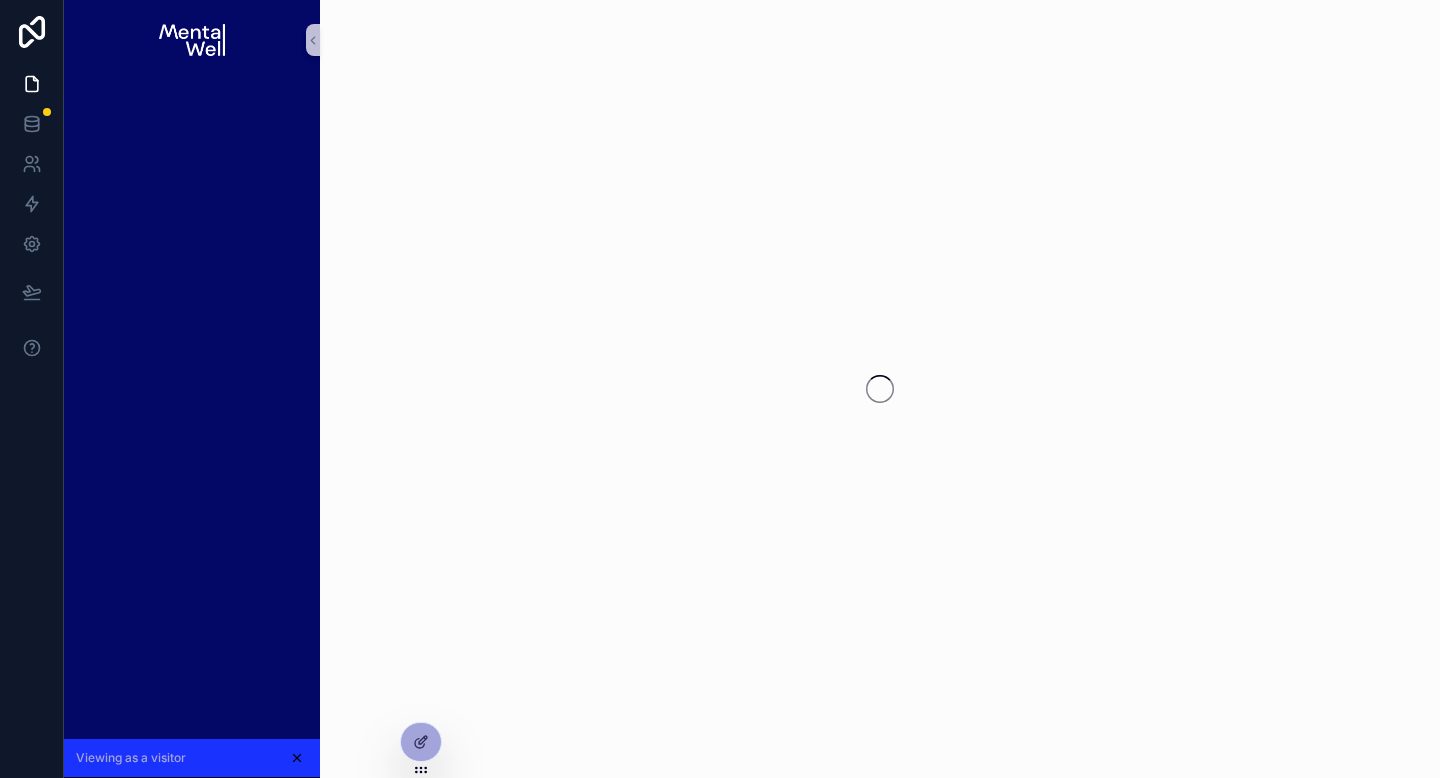 scroll, scrollTop: 0, scrollLeft: 0, axis: both 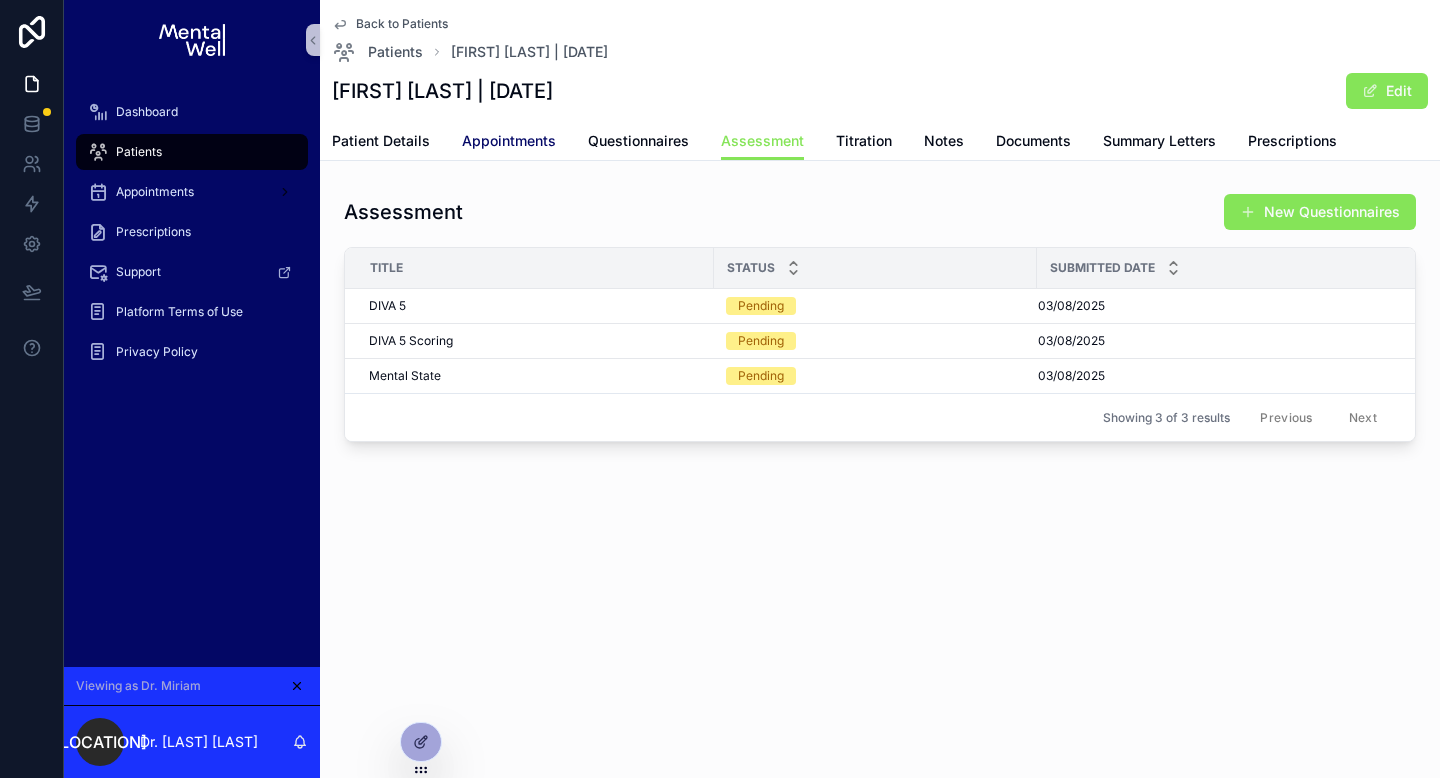 click on "Appointments" at bounding box center (509, 141) 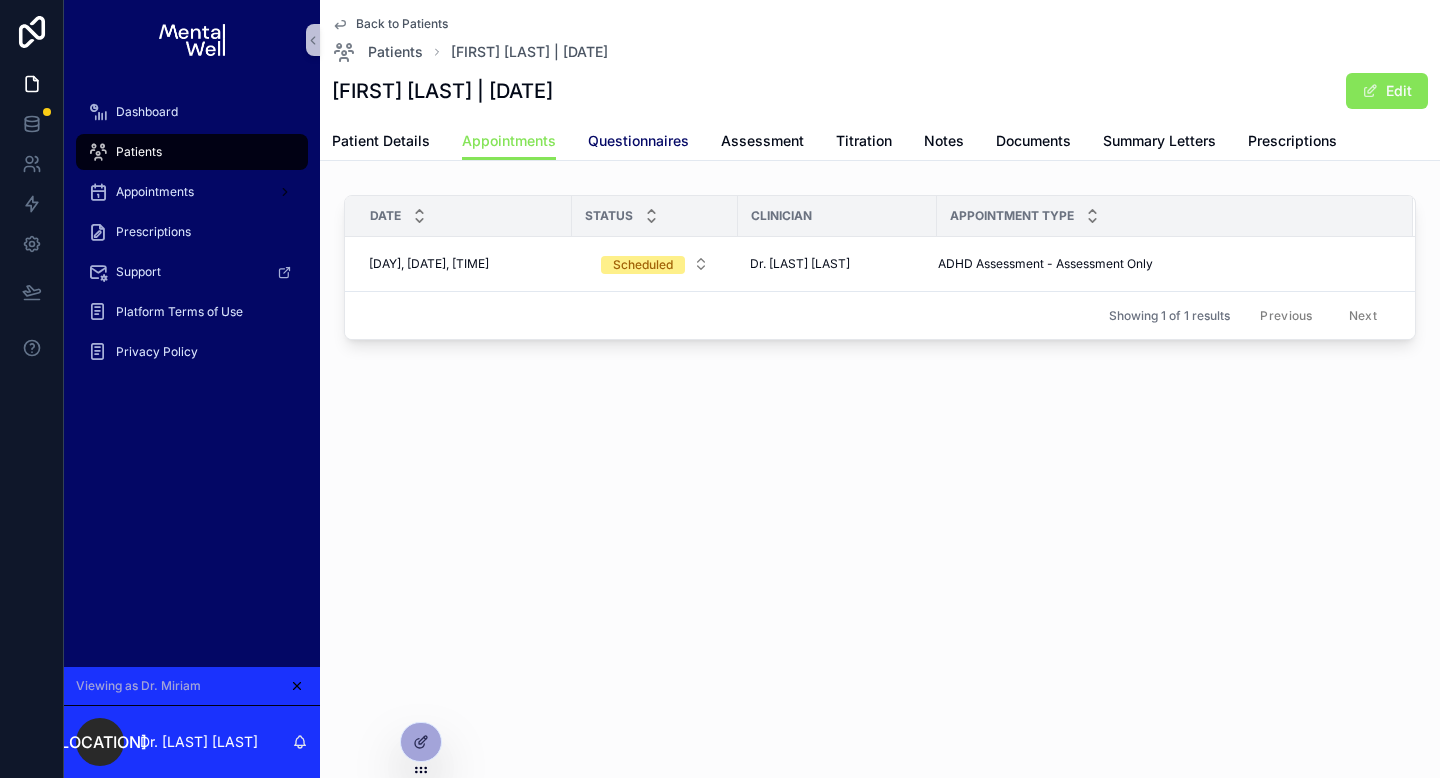 click on "Questionnaires" at bounding box center (638, 141) 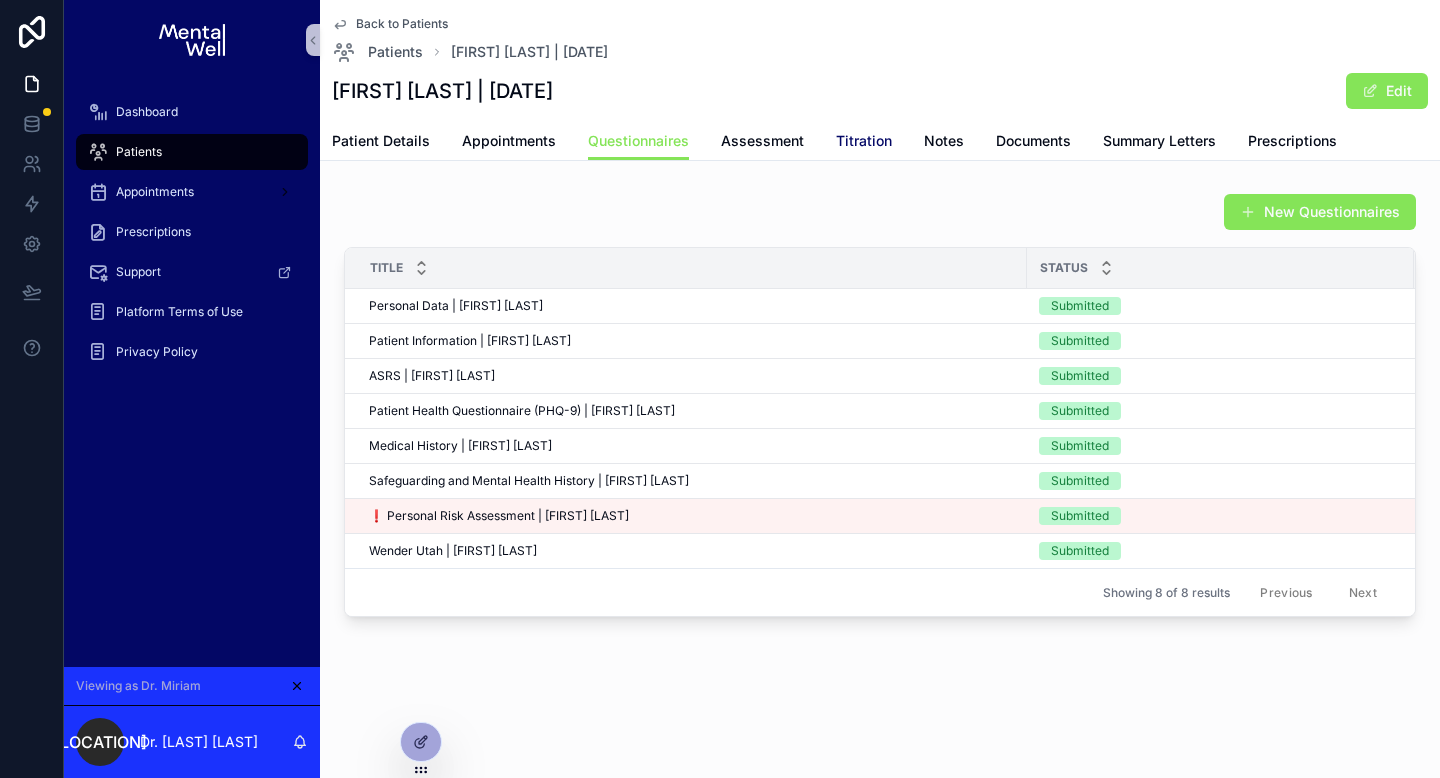 click on "Titration" at bounding box center (864, 143) 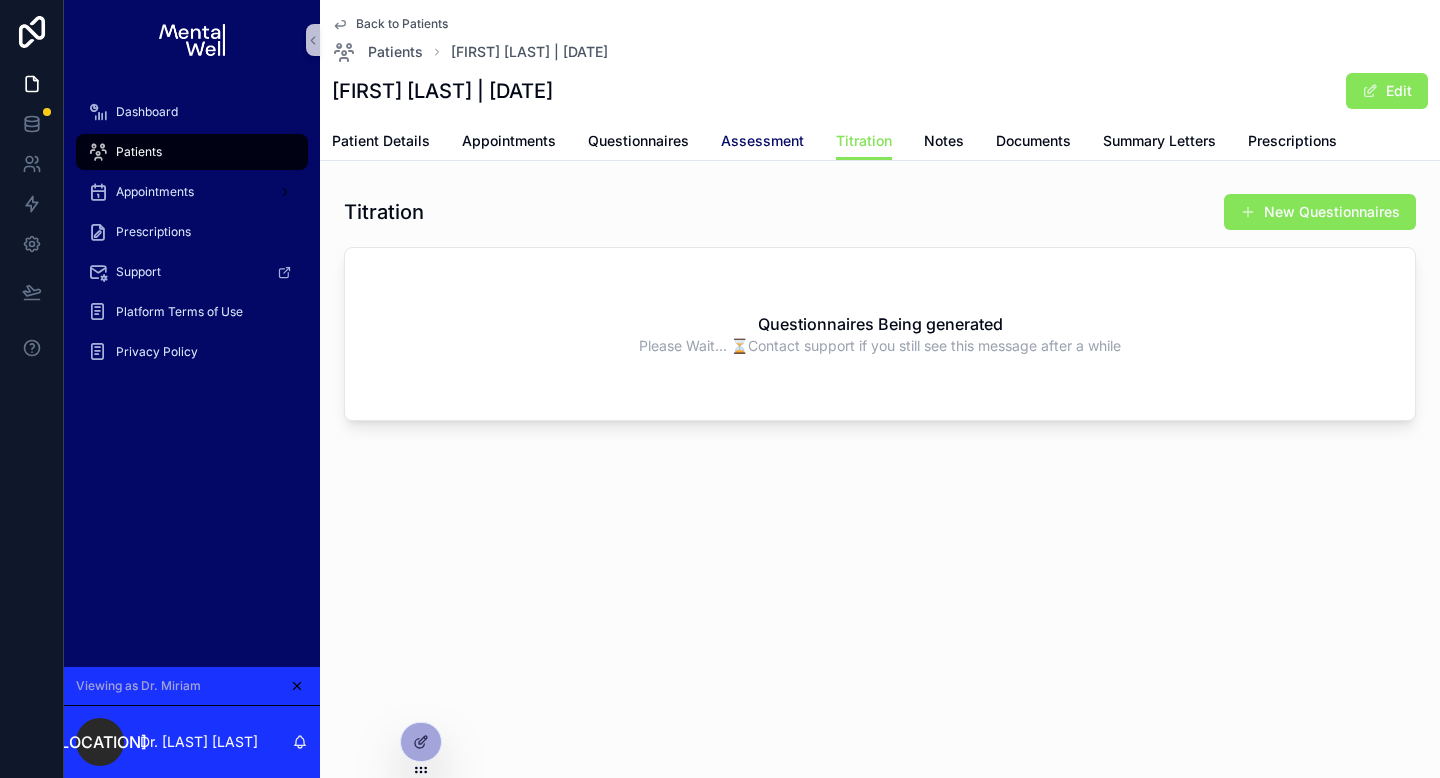 click on "Assessment" at bounding box center [762, 143] 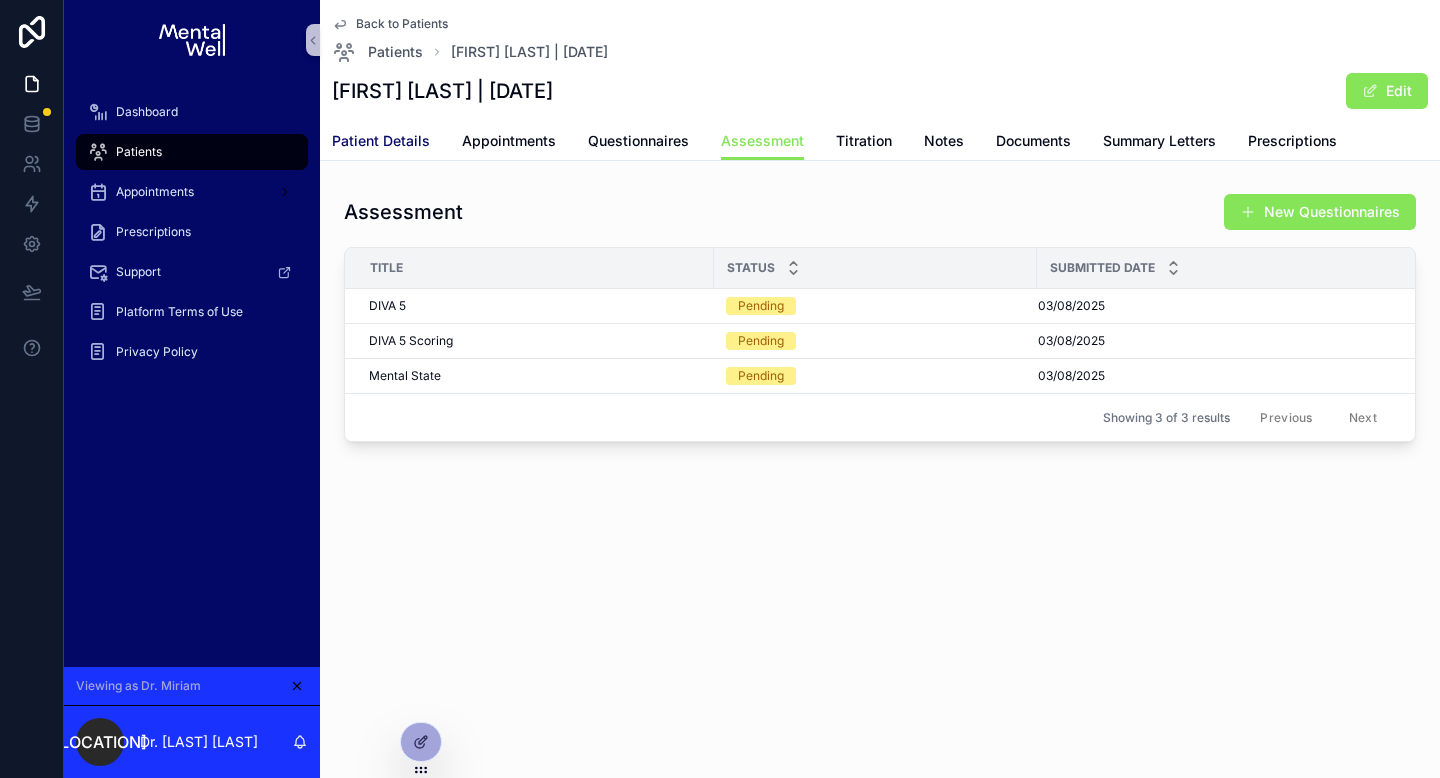 click on "Patient Details" at bounding box center [381, 143] 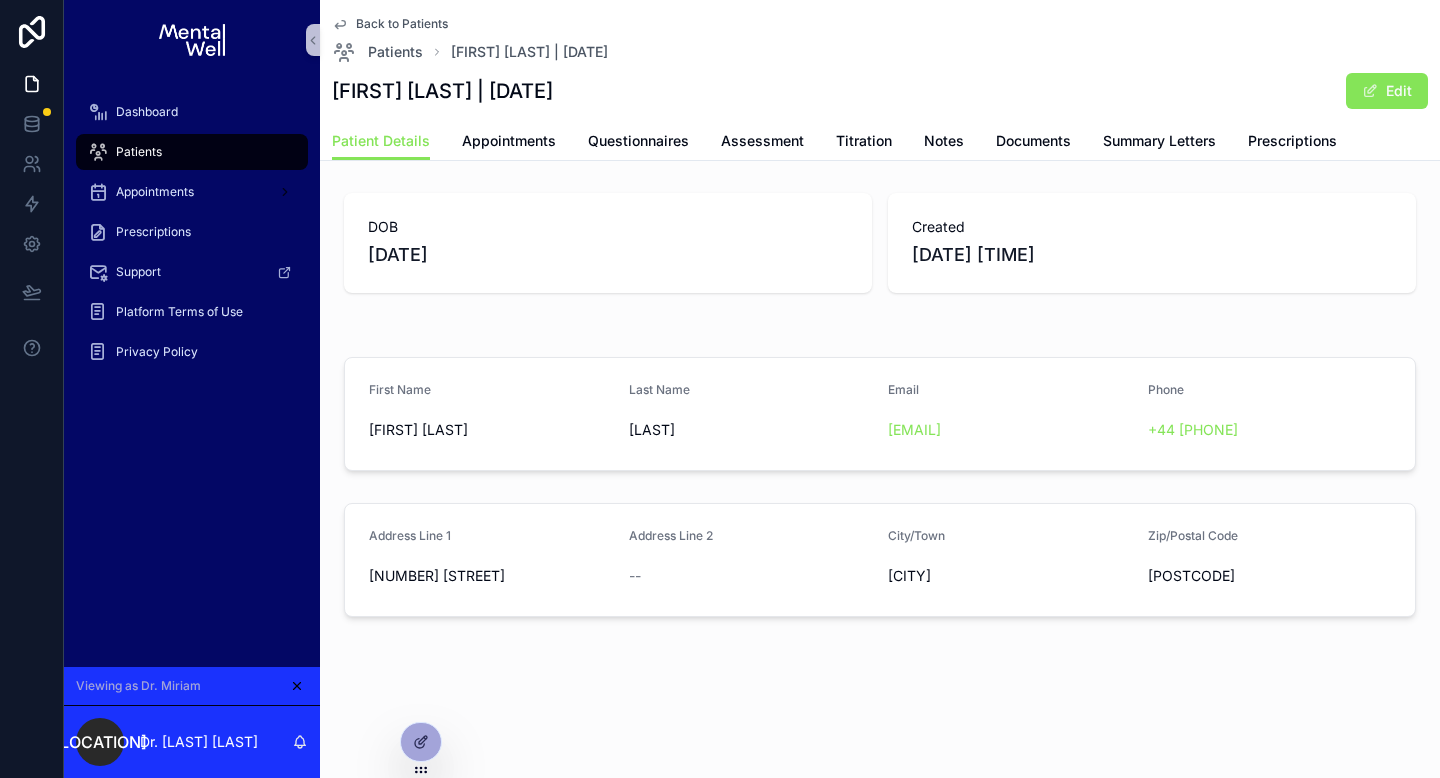 click on "Back to Patients" at bounding box center [402, 24] 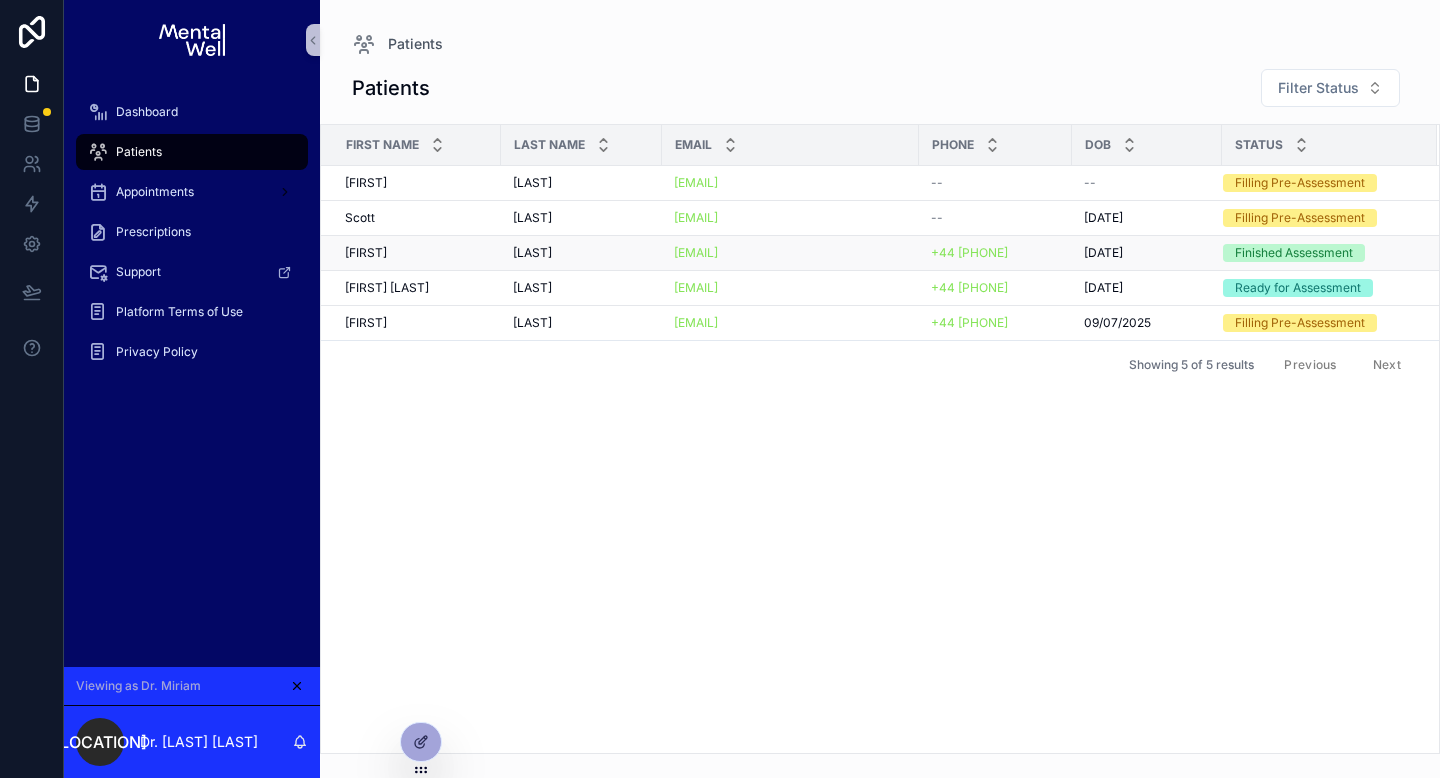 click on "Sara Sara" at bounding box center (417, 253) 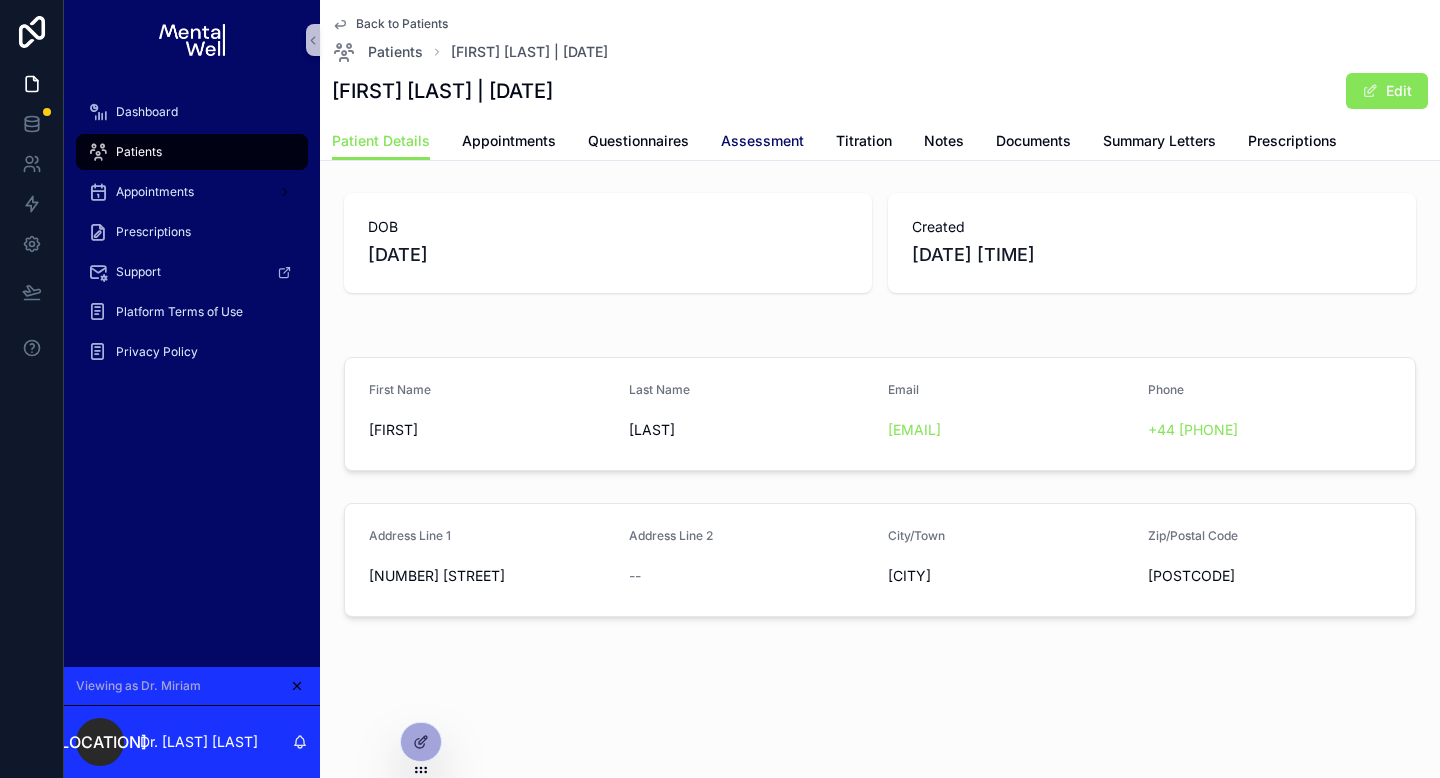 click on "Assessment" at bounding box center [762, 141] 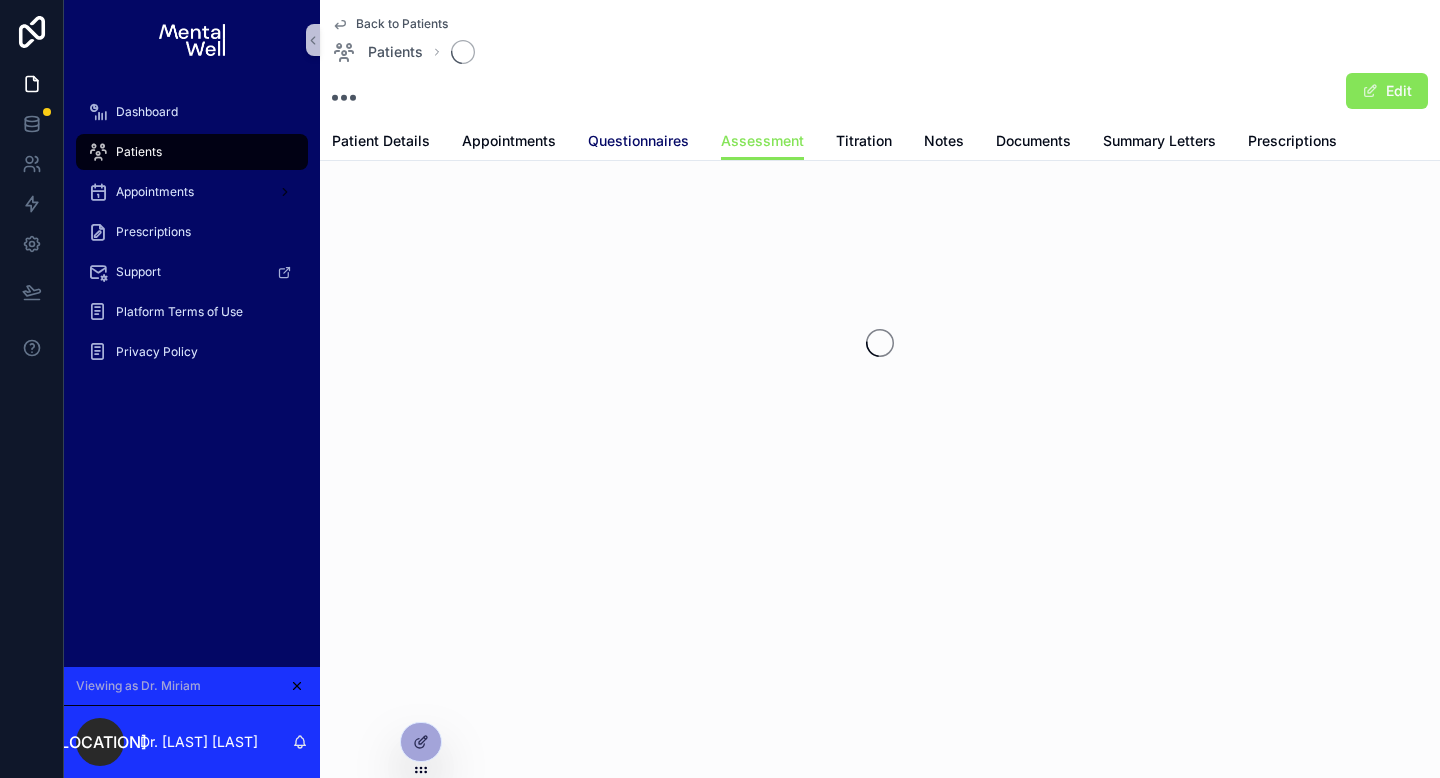 click on "Questionnaires" at bounding box center [638, 141] 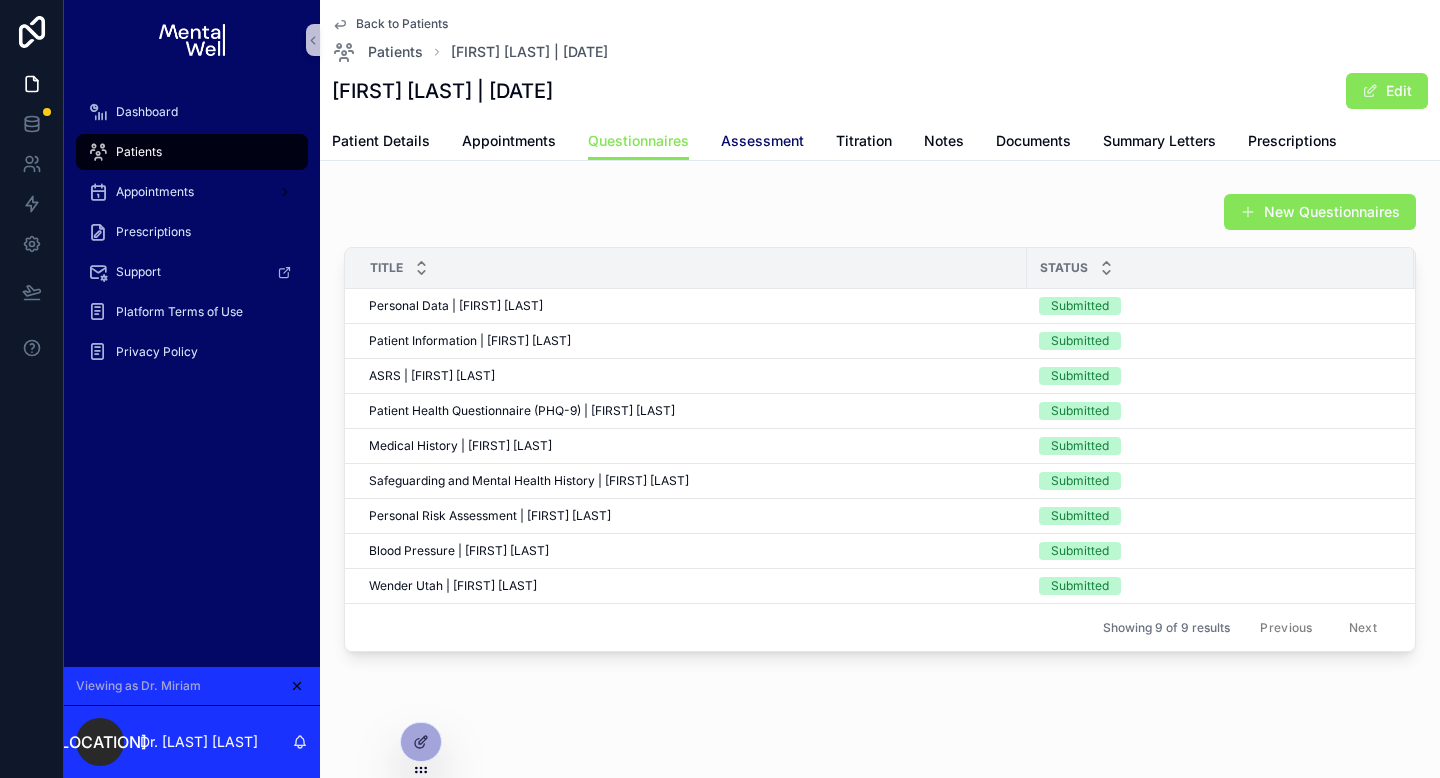 click on "Assessment" at bounding box center (762, 141) 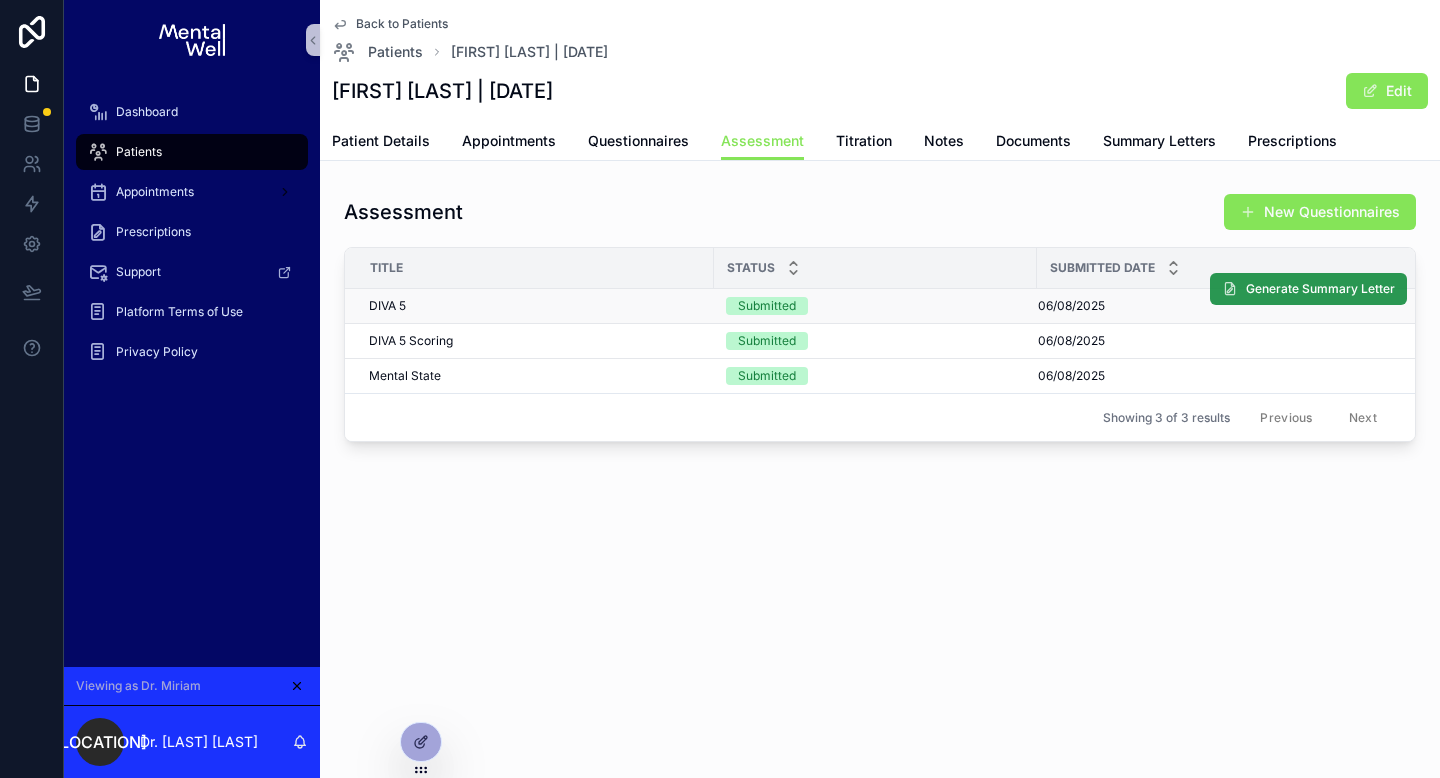 click on "Generate Summary Letter" at bounding box center [1308, 289] 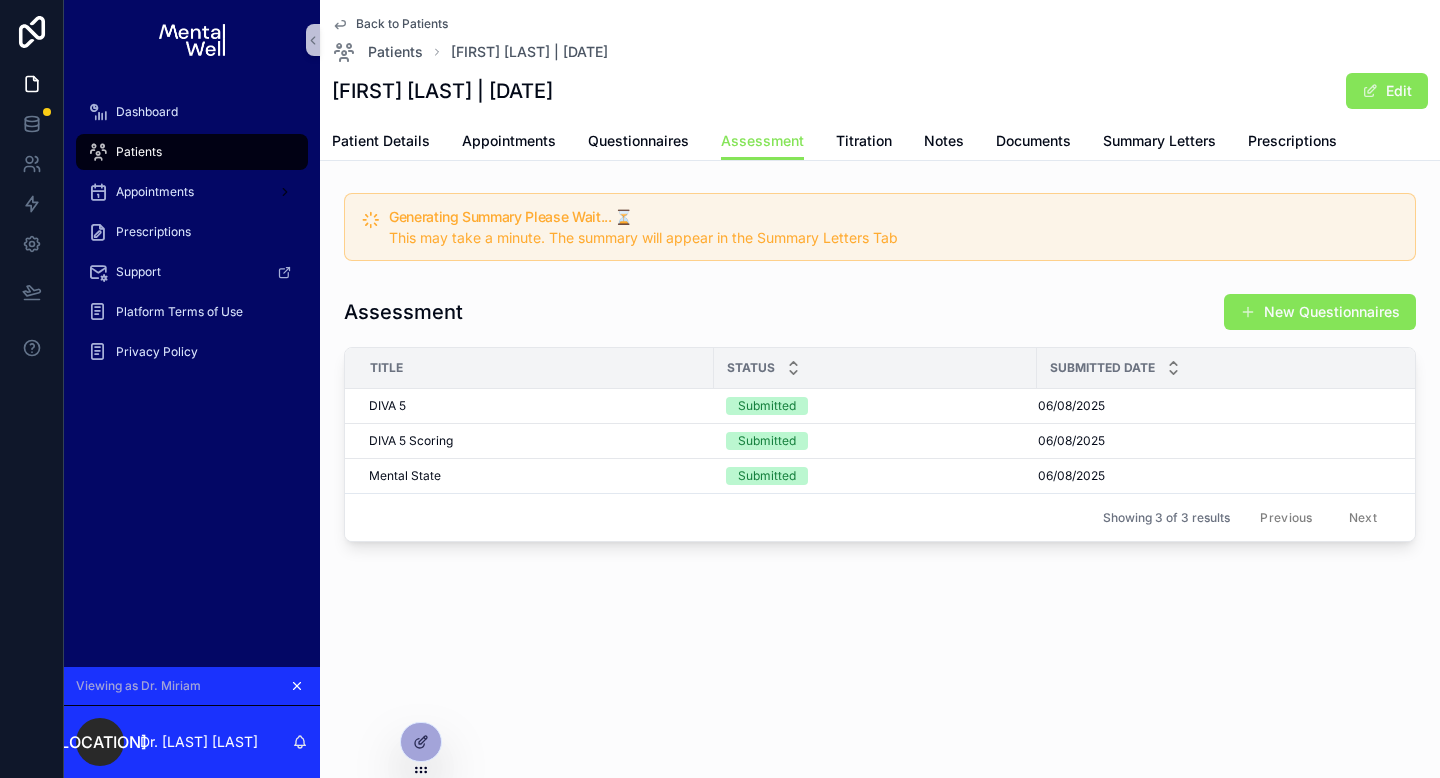 click 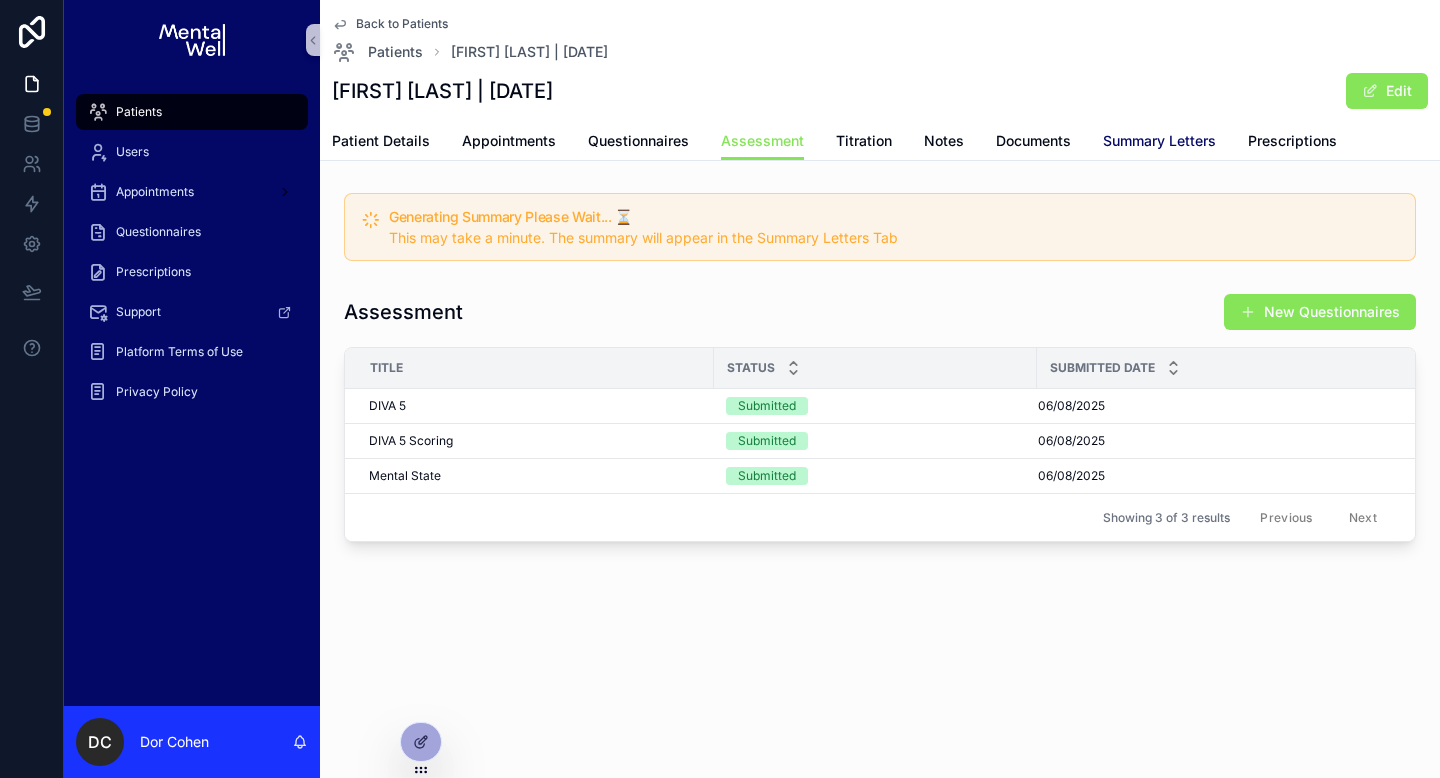 click on "Summary Letters" at bounding box center (1159, 141) 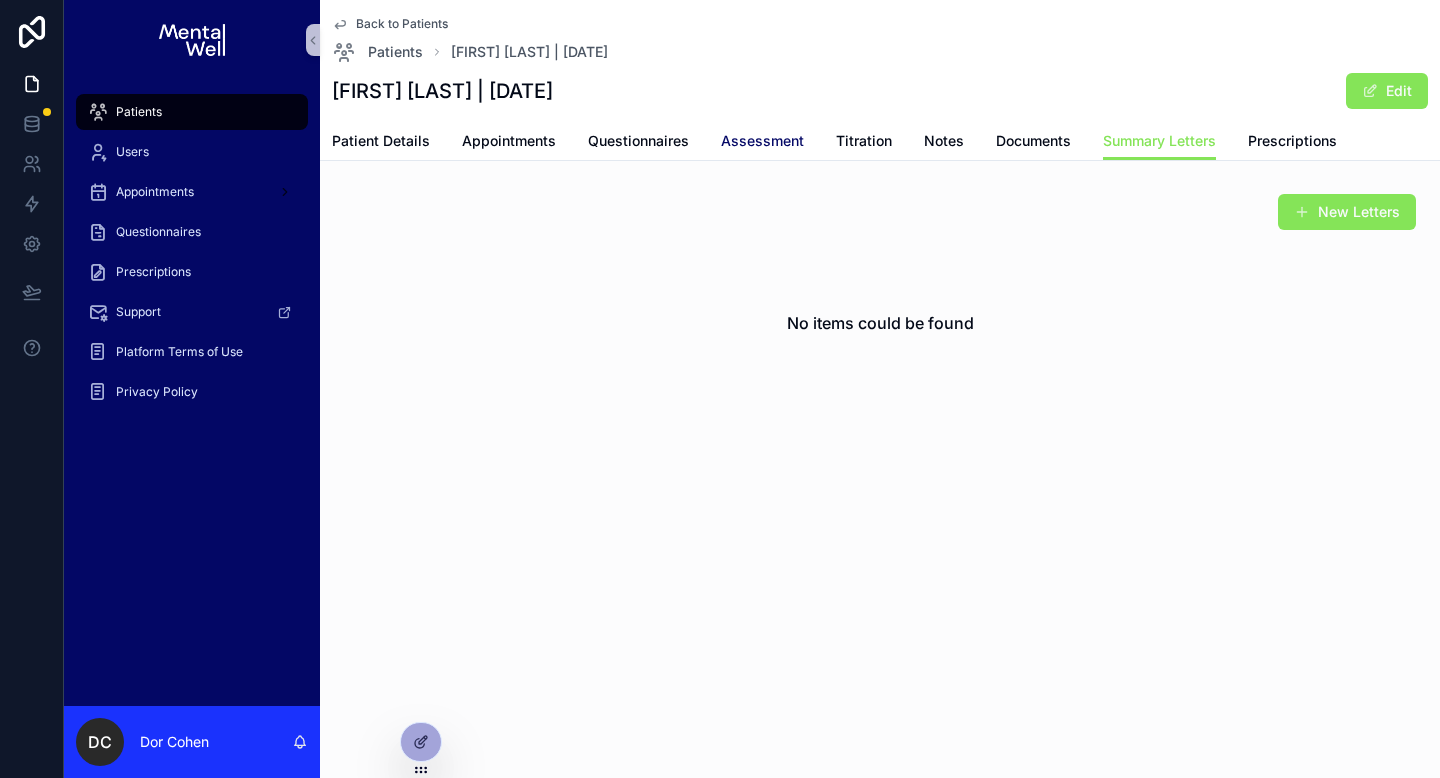 click on "Assessment" at bounding box center [762, 141] 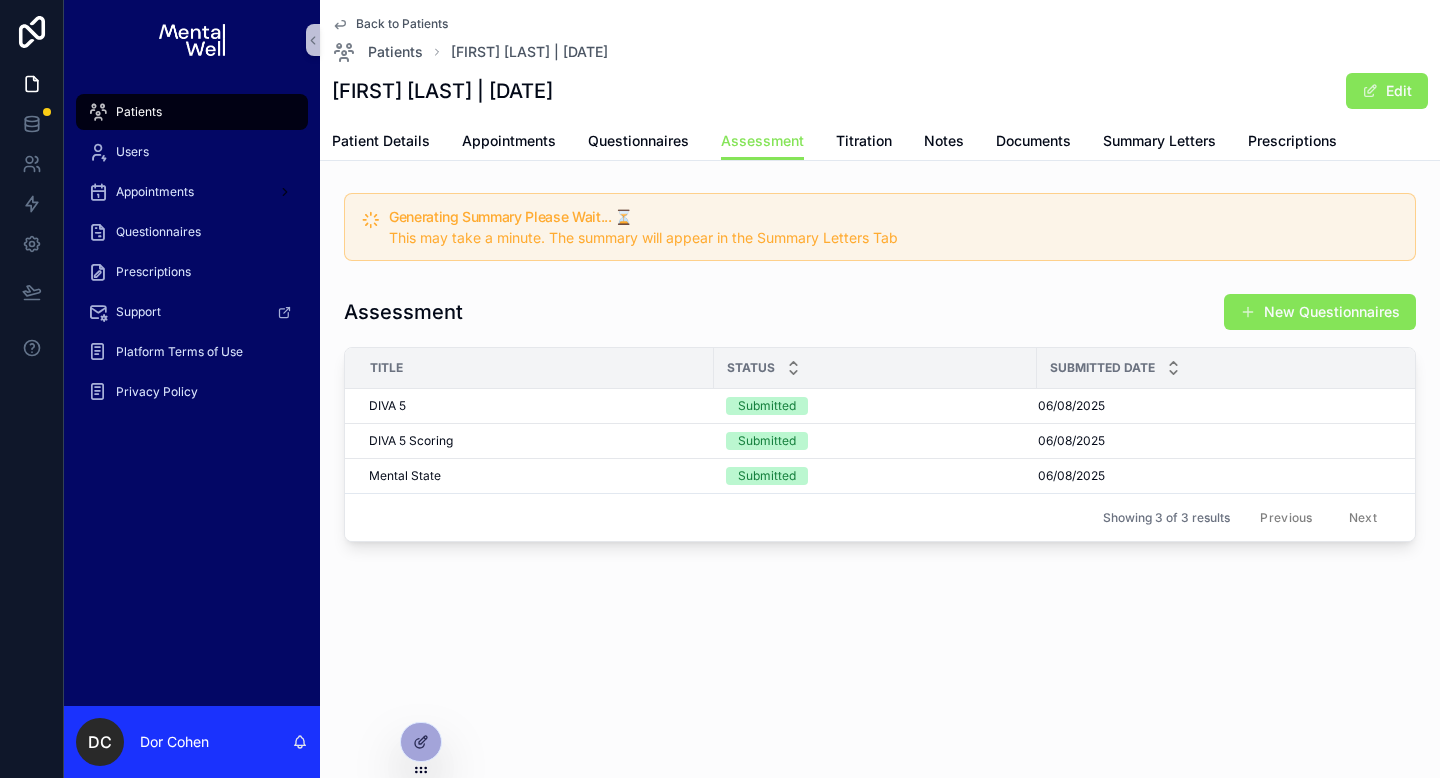 click on "Back to Patients Patients Sara Dowsett | 24/02/1987 Sara Dowsett | 24/02/1987 Edit" at bounding box center [880, 61] 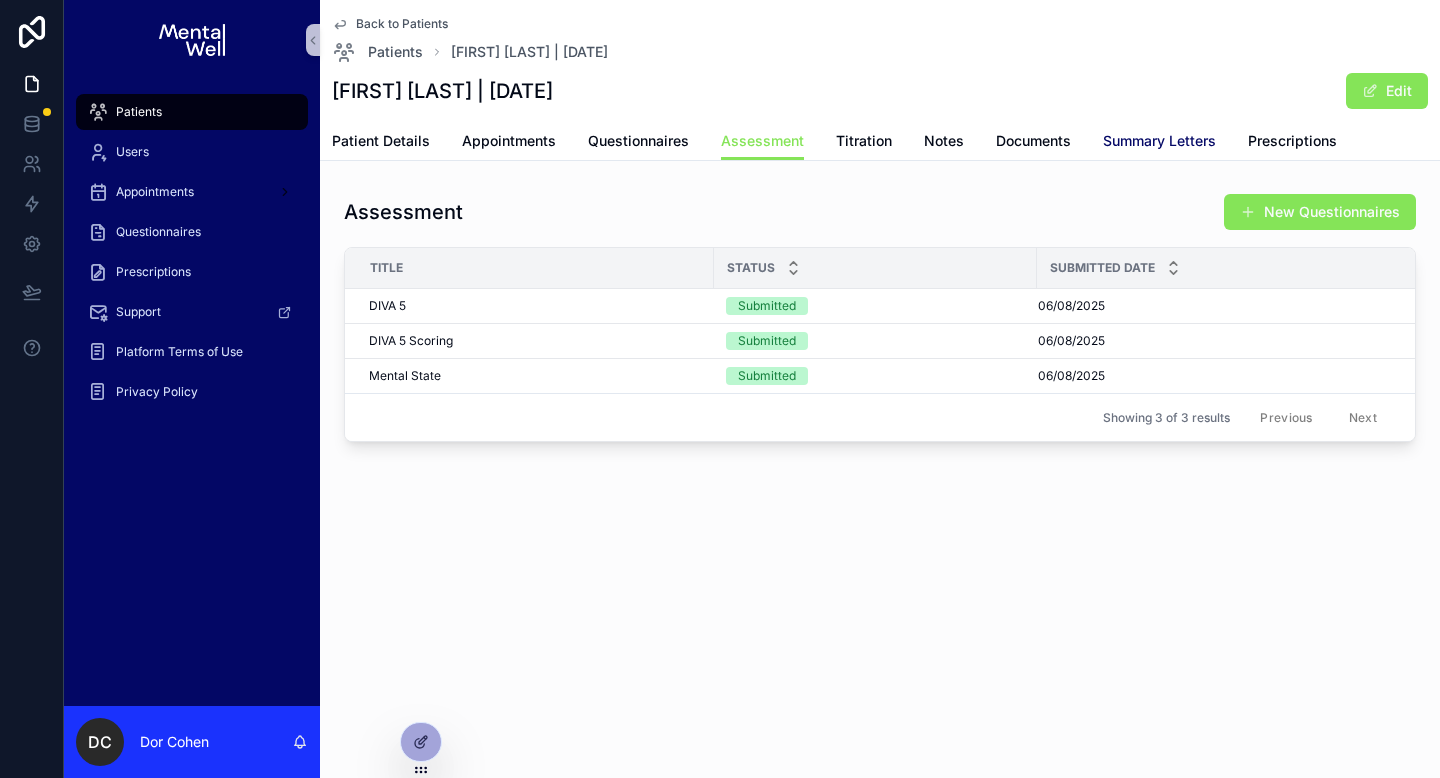 click on "Summary Letters" at bounding box center [1159, 141] 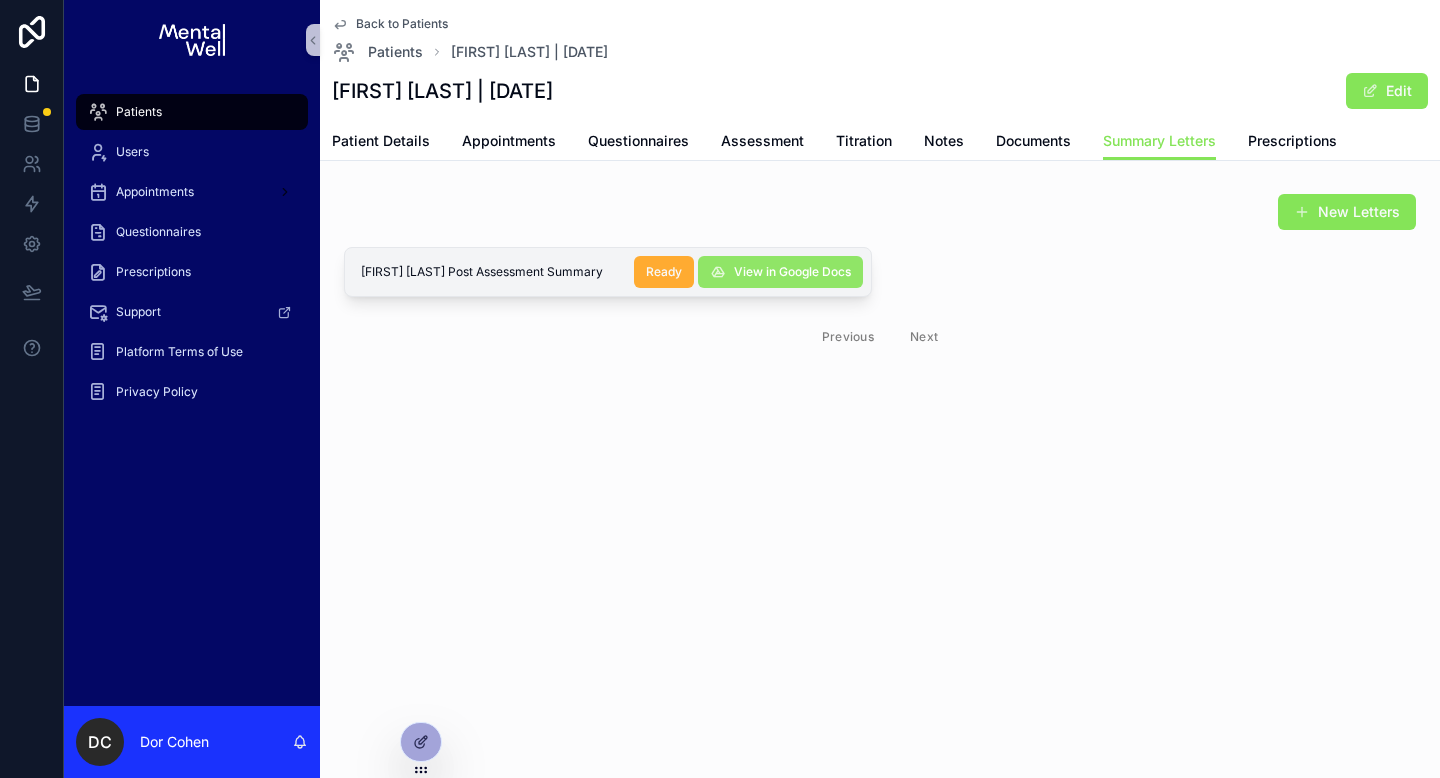 click on "View in Google Docs" at bounding box center [780, 272] 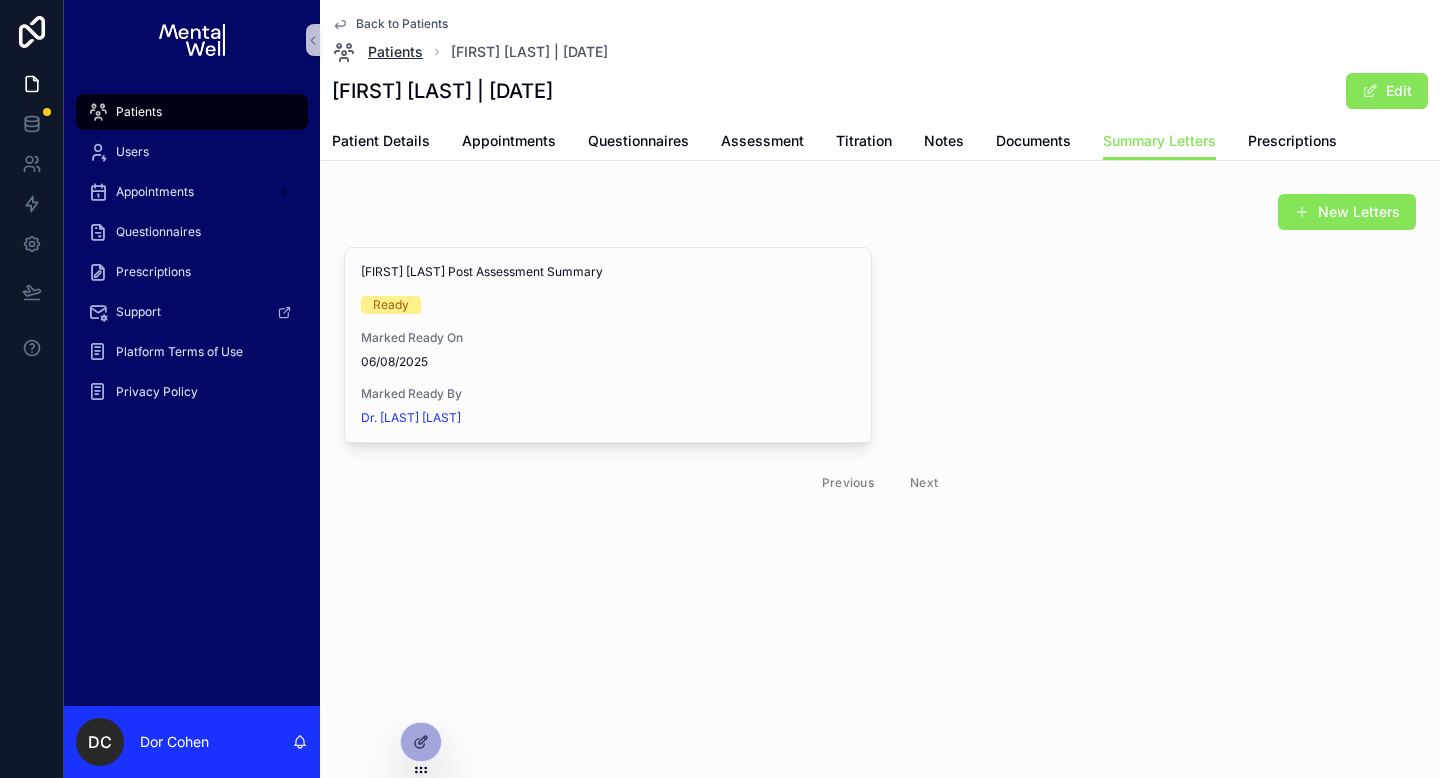 click on "Patients" at bounding box center [395, 52] 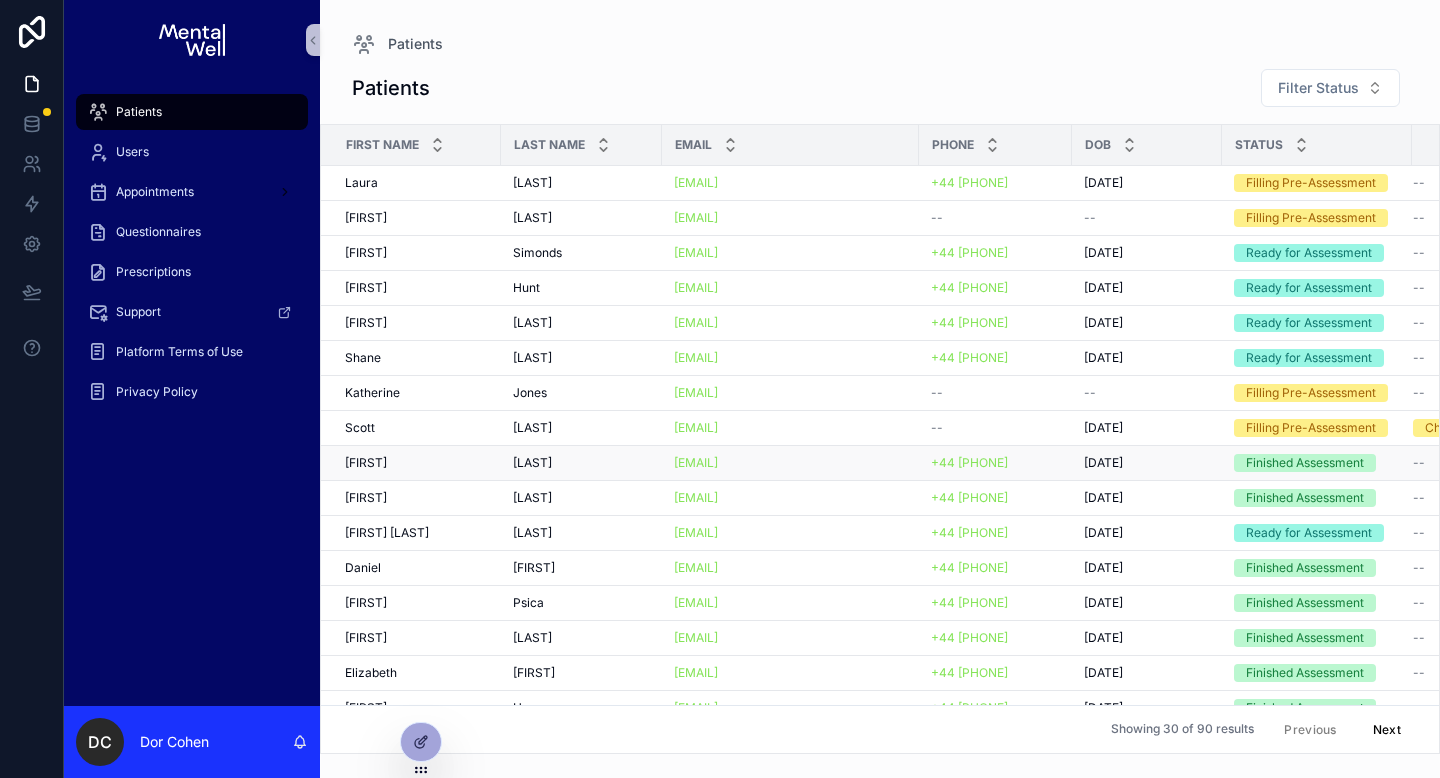 click on "Sara Sara" at bounding box center [411, 463] 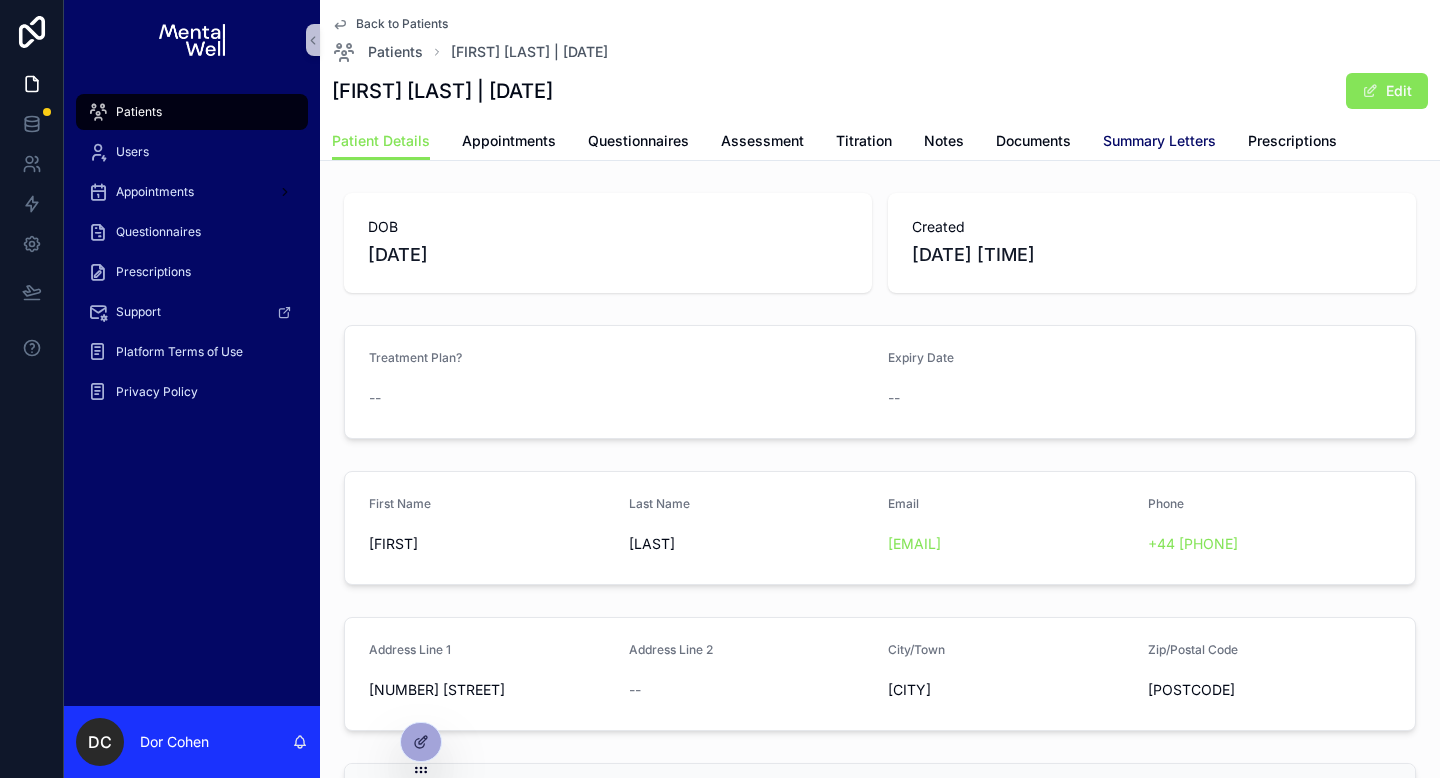 click on "Summary Letters" at bounding box center (1159, 141) 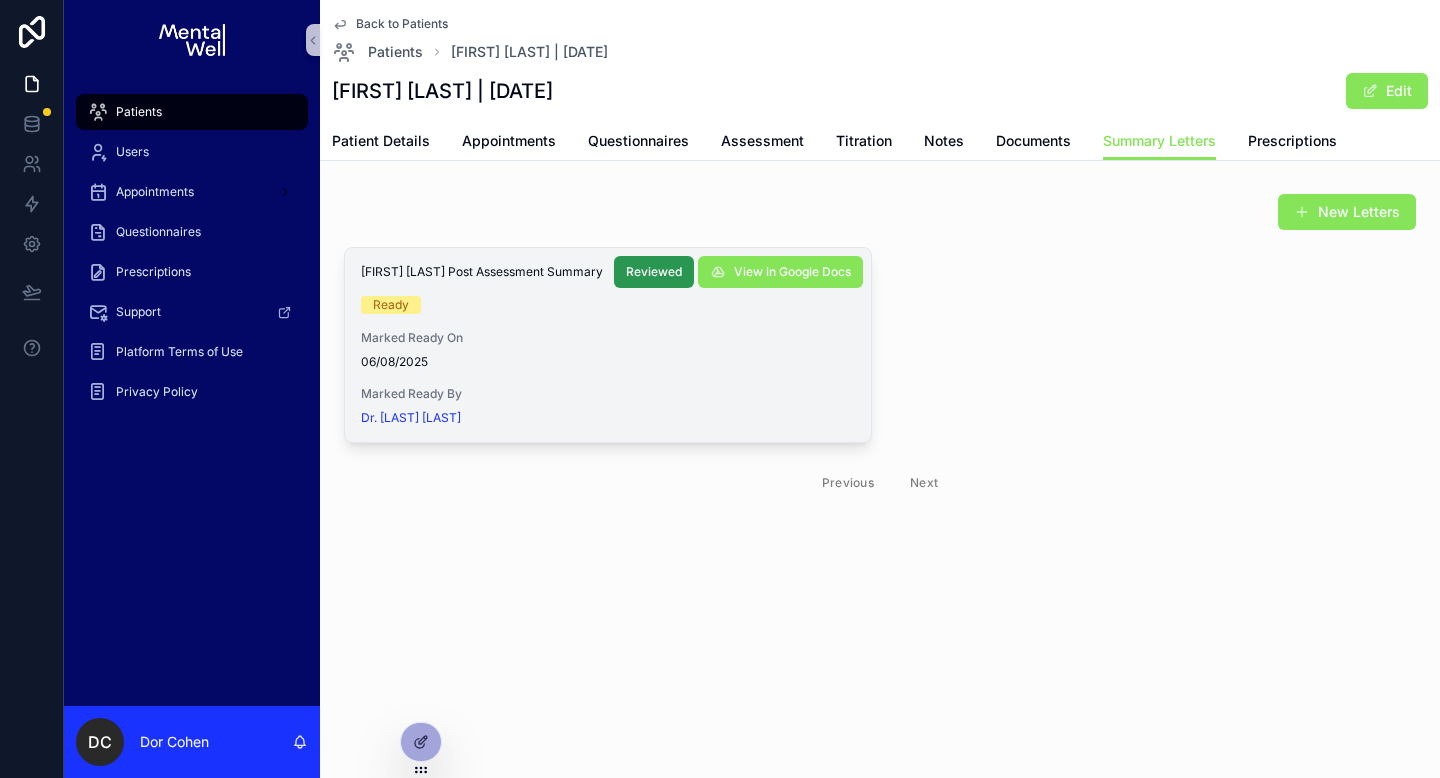 click on "Reviewed" at bounding box center (654, 272) 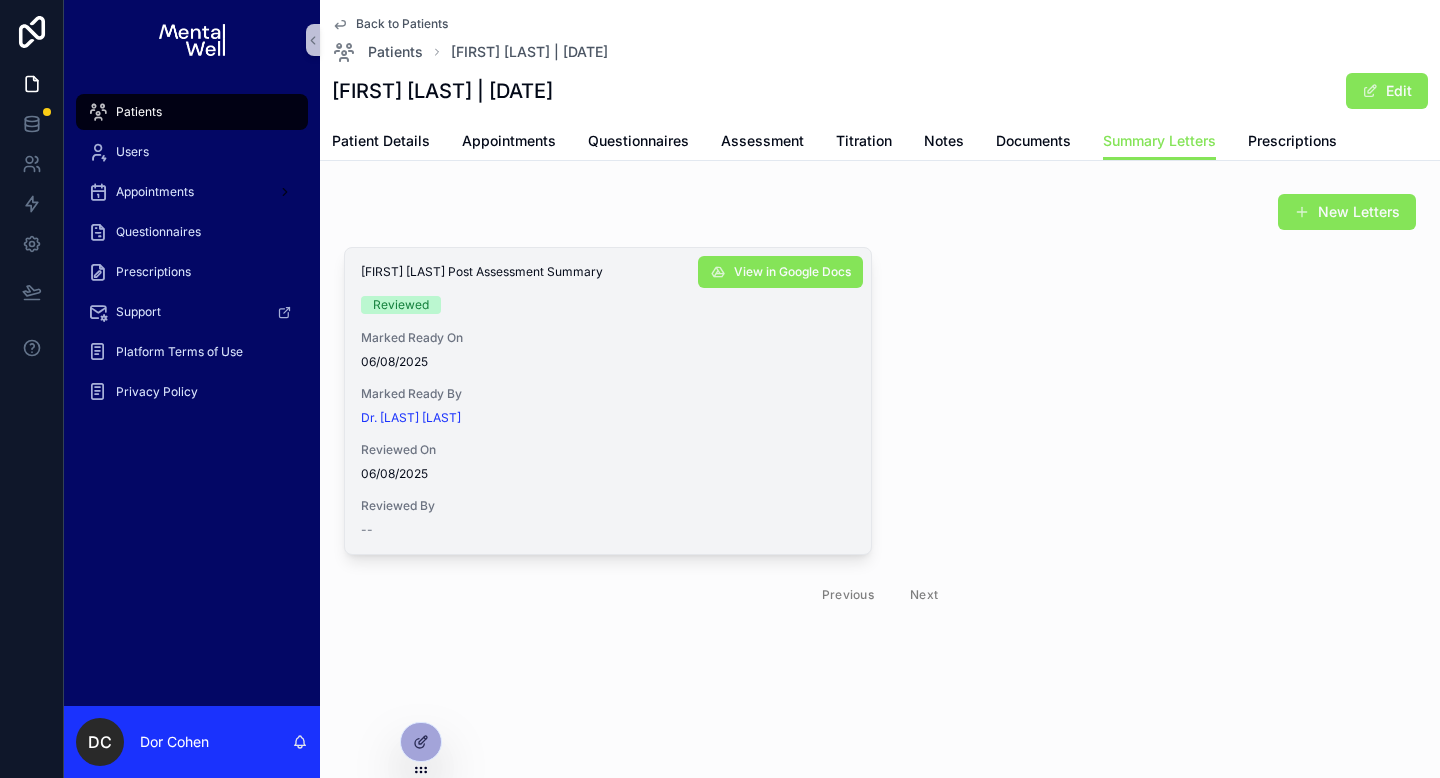 click on "Reviewed" at bounding box center (401, 305) 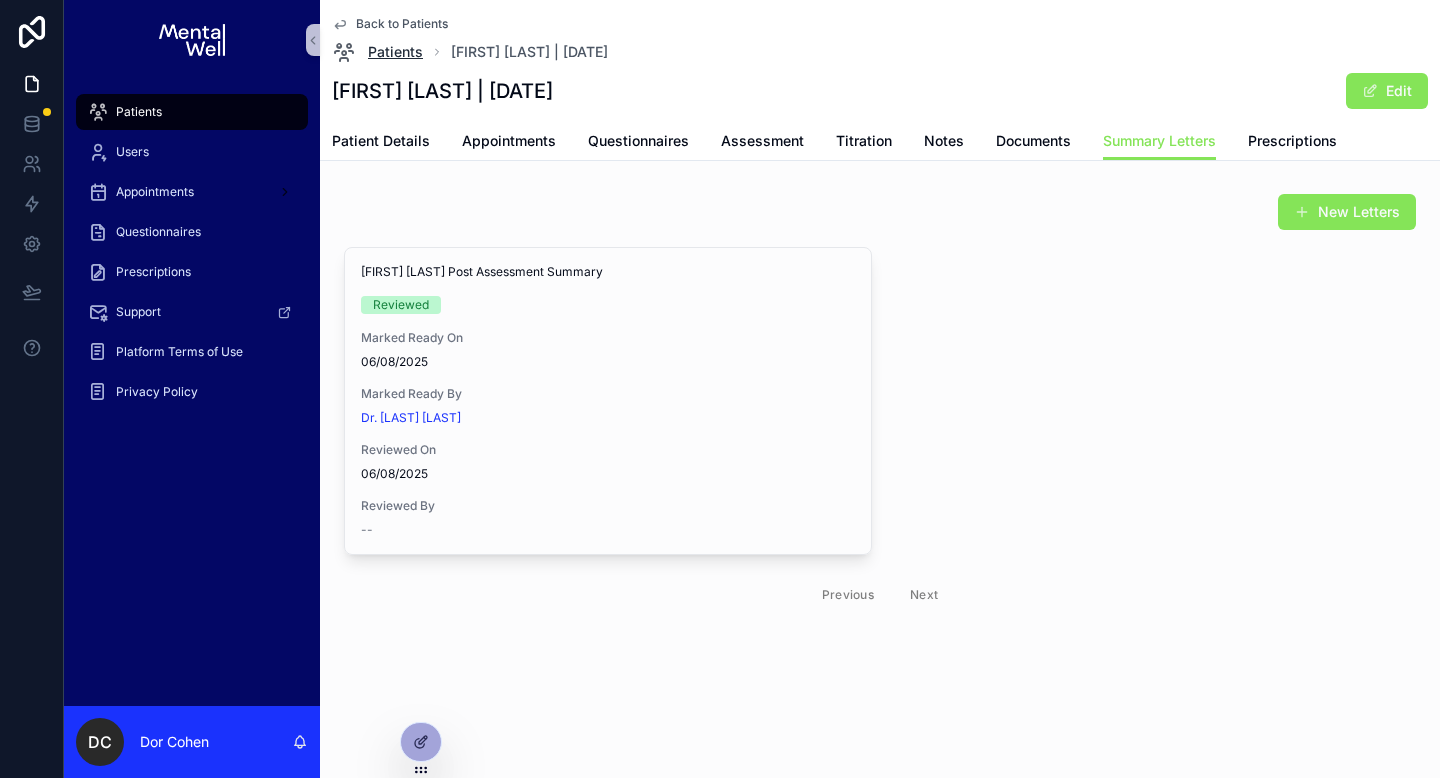 click on "Patients" at bounding box center (395, 52) 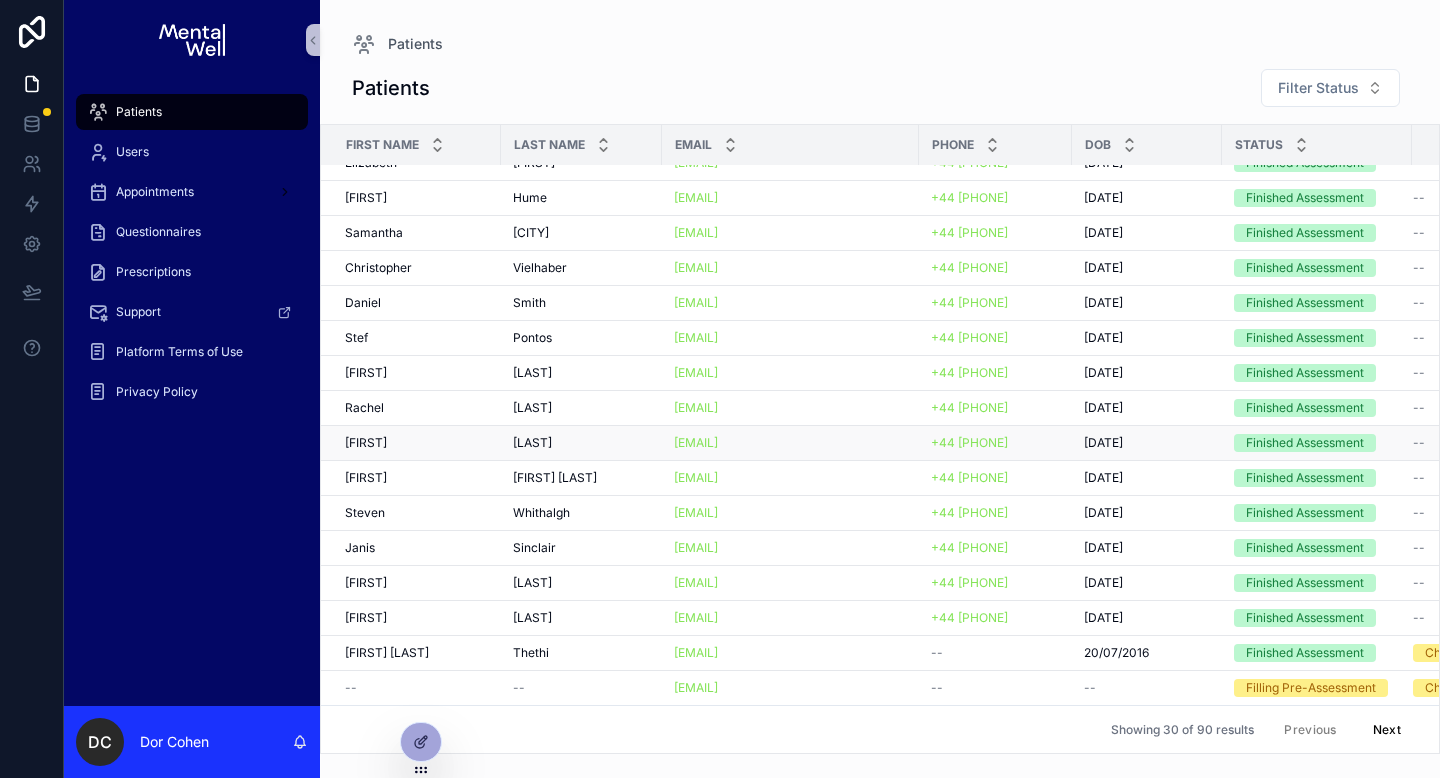scroll, scrollTop: 525, scrollLeft: 0, axis: vertical 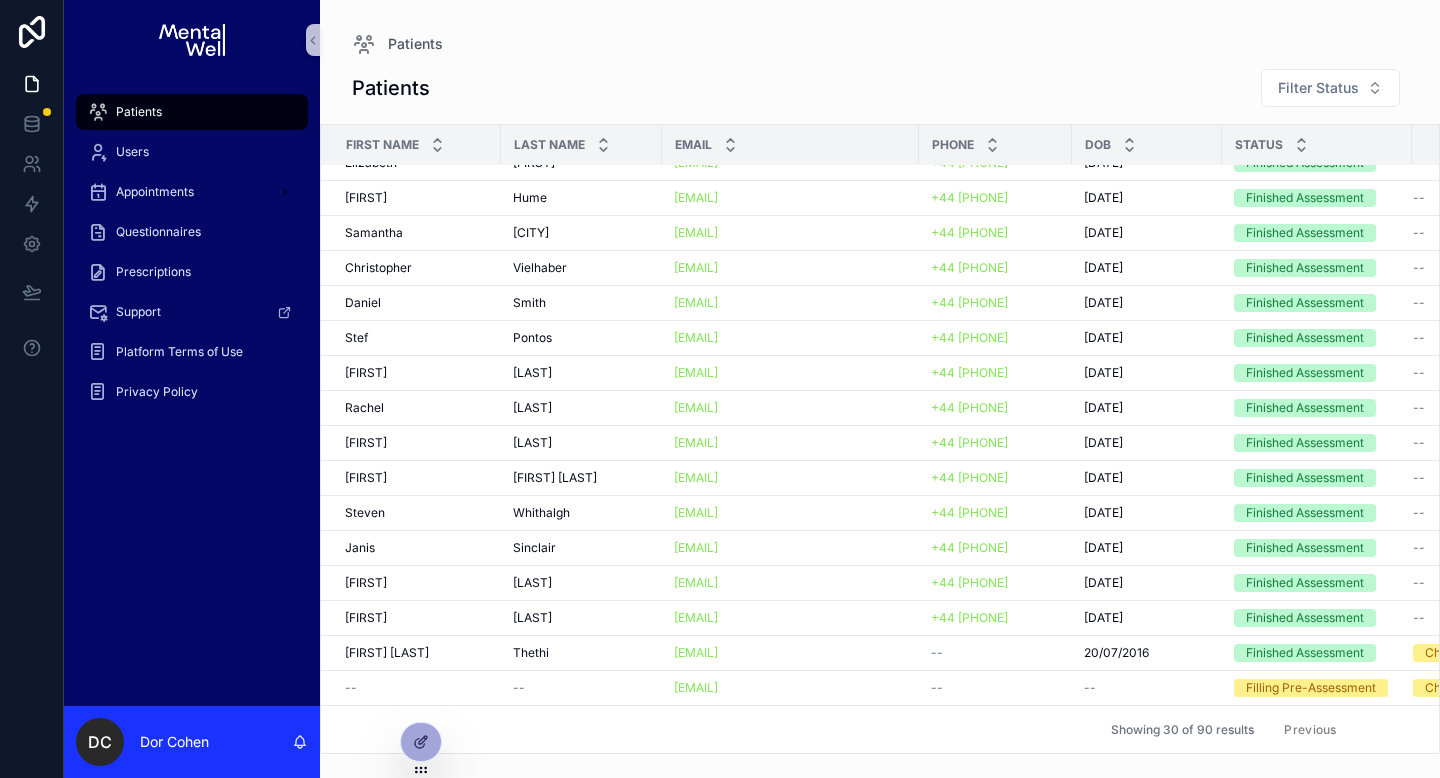 click on "Next" at bounding box center (1387, 729) 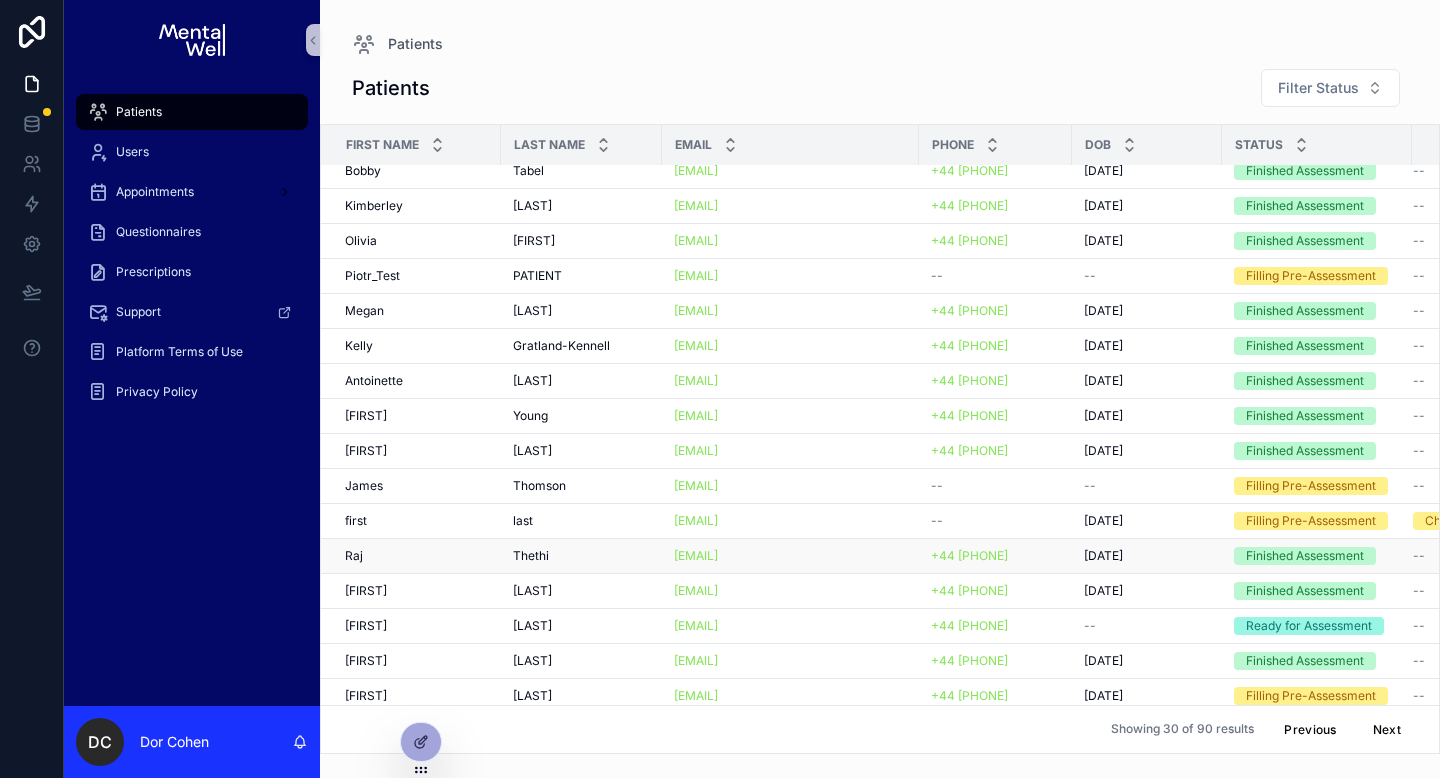 scroll, scrollTop: 13, scrollLeft: 0, axis: vertical 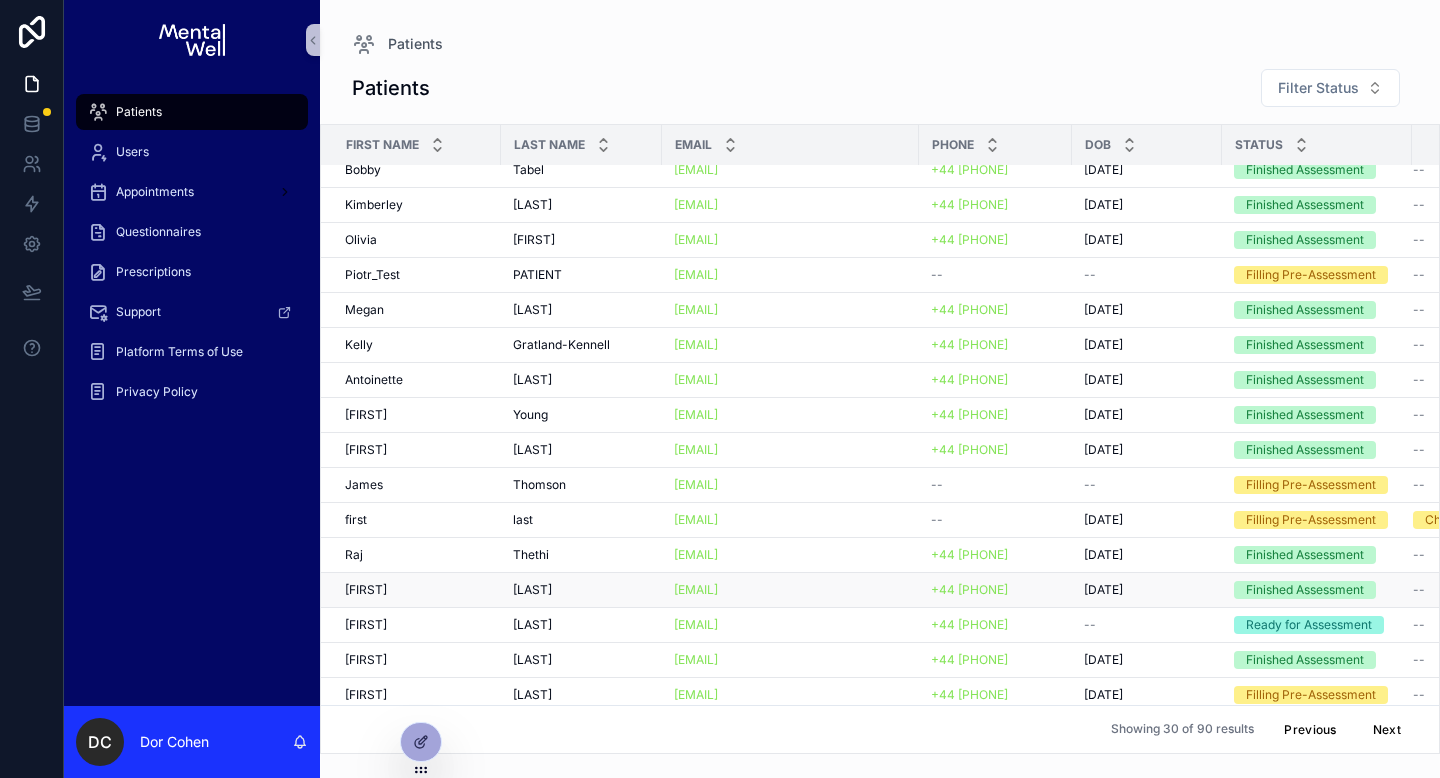 click on "Oliver Oliver" at bounding box center (417, 590) 